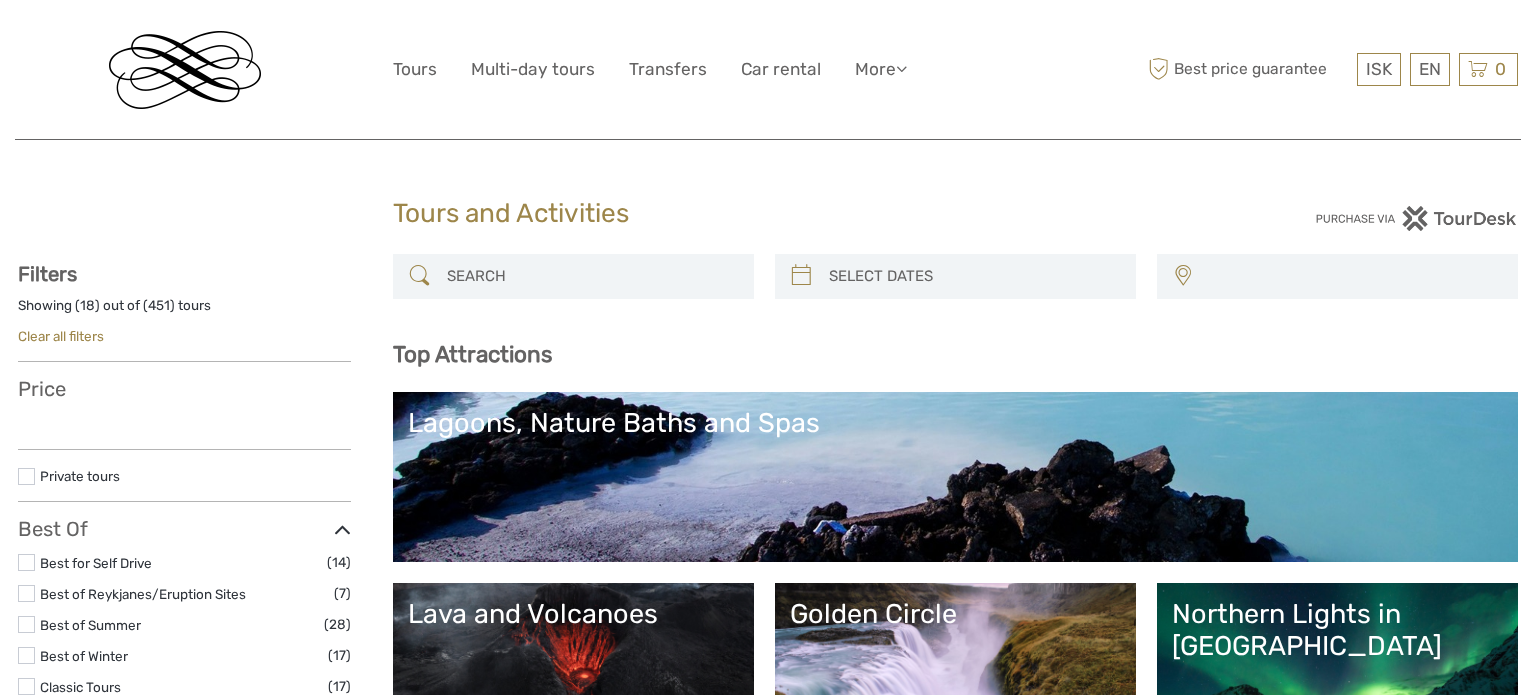 select 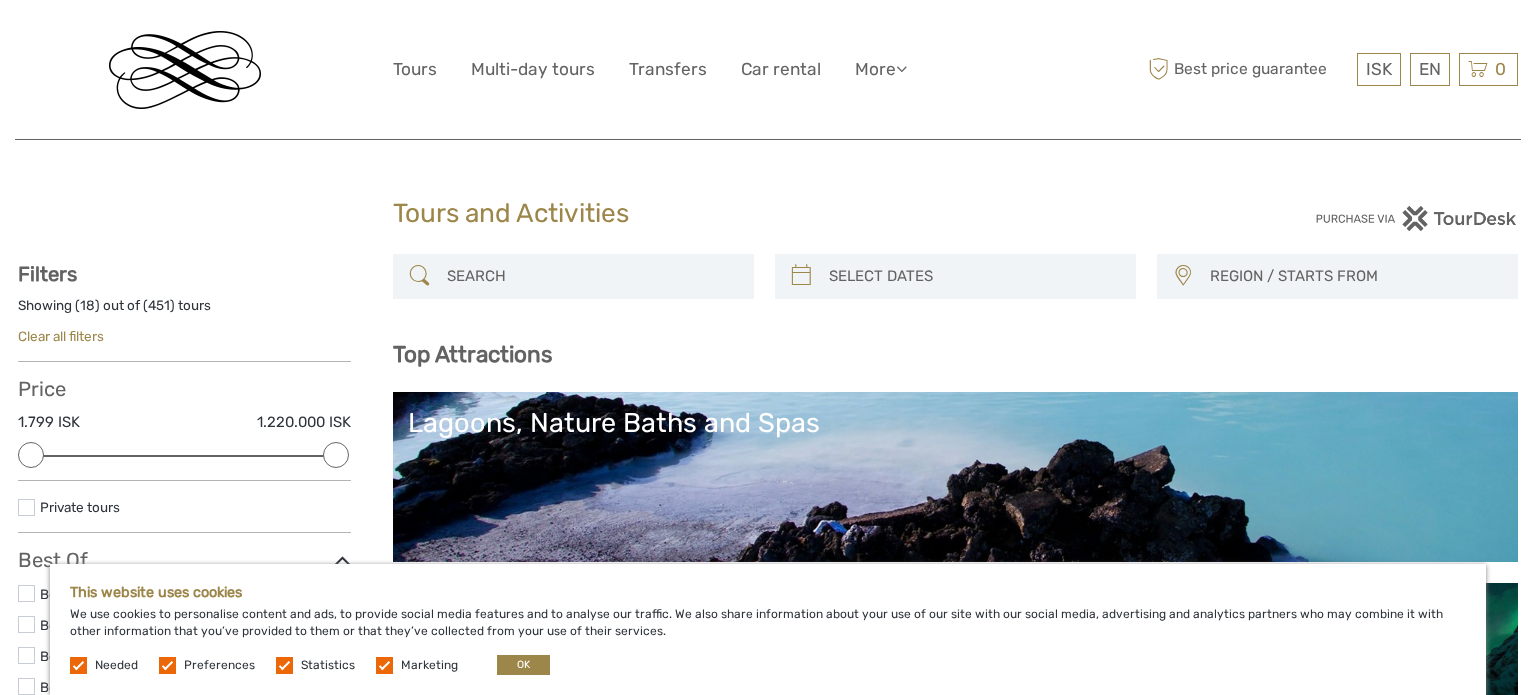 scroll, scrollTop: 15, scrollLeft: 0, axis: vertical 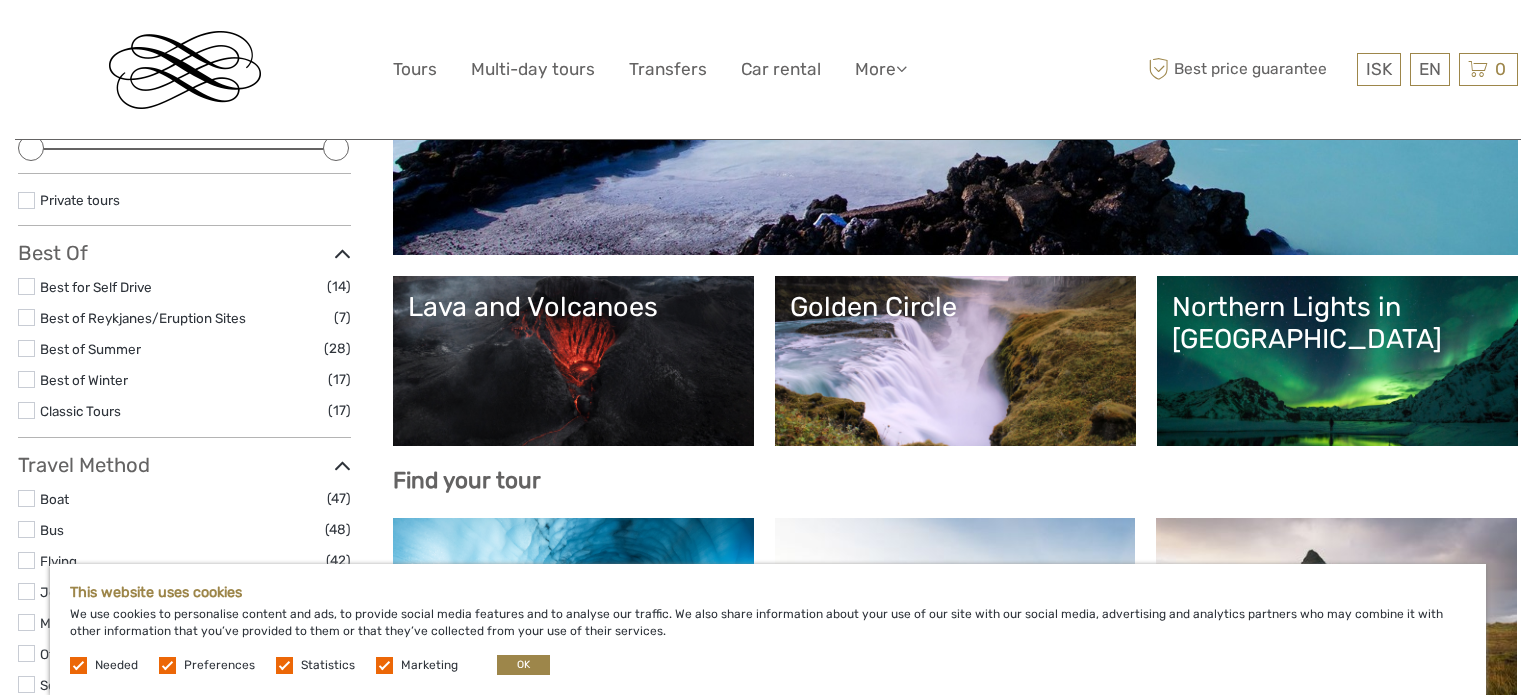 click at bounding box center [26, 348] 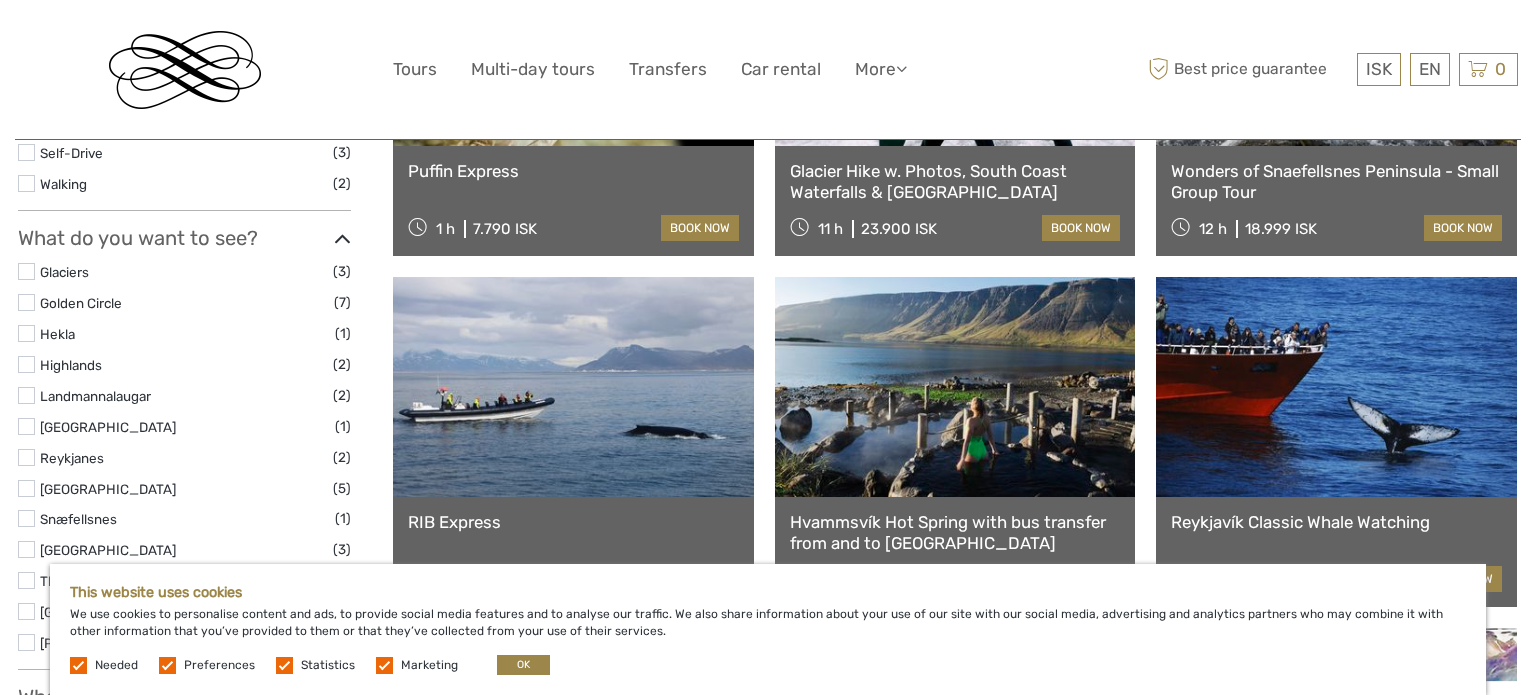 scroll, scrollTop: 813, scrollLeft: 0, axis: vertical 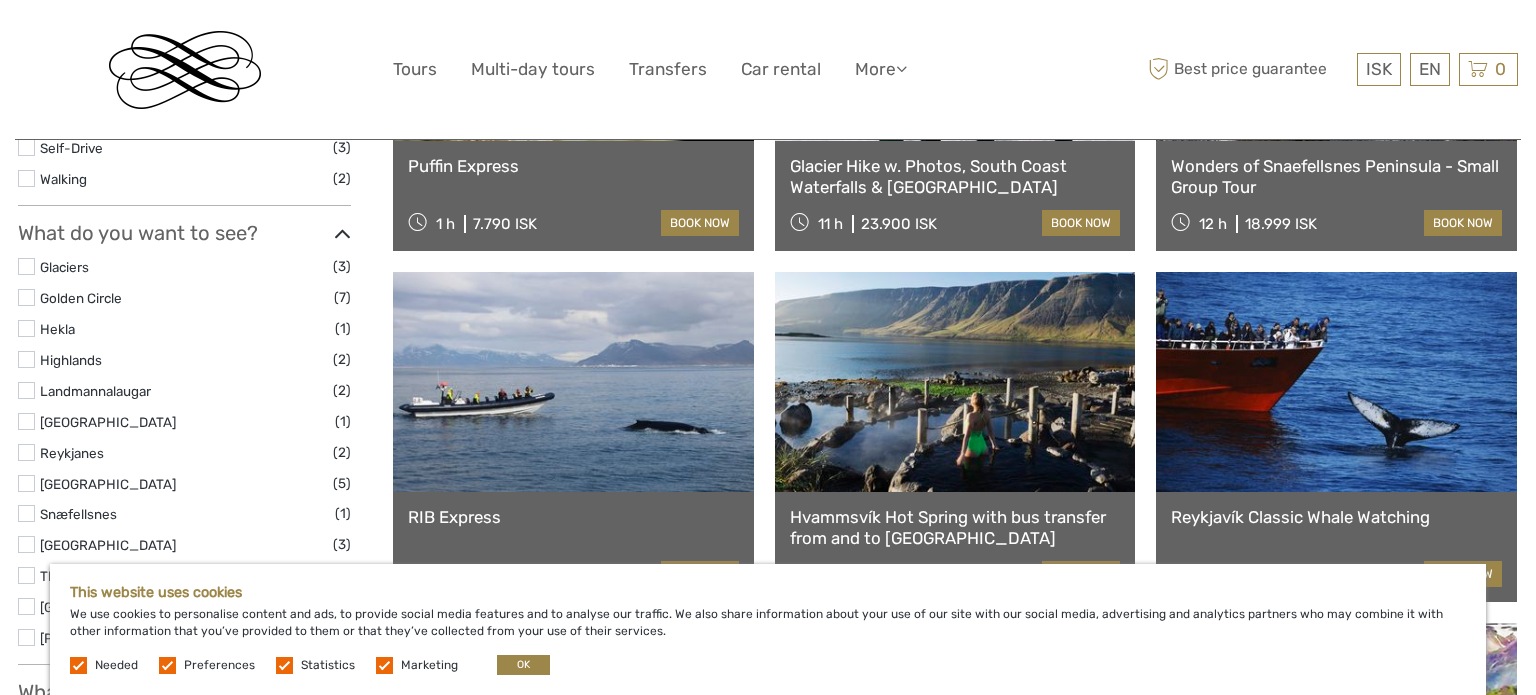 click at bounding box center [26, 266] 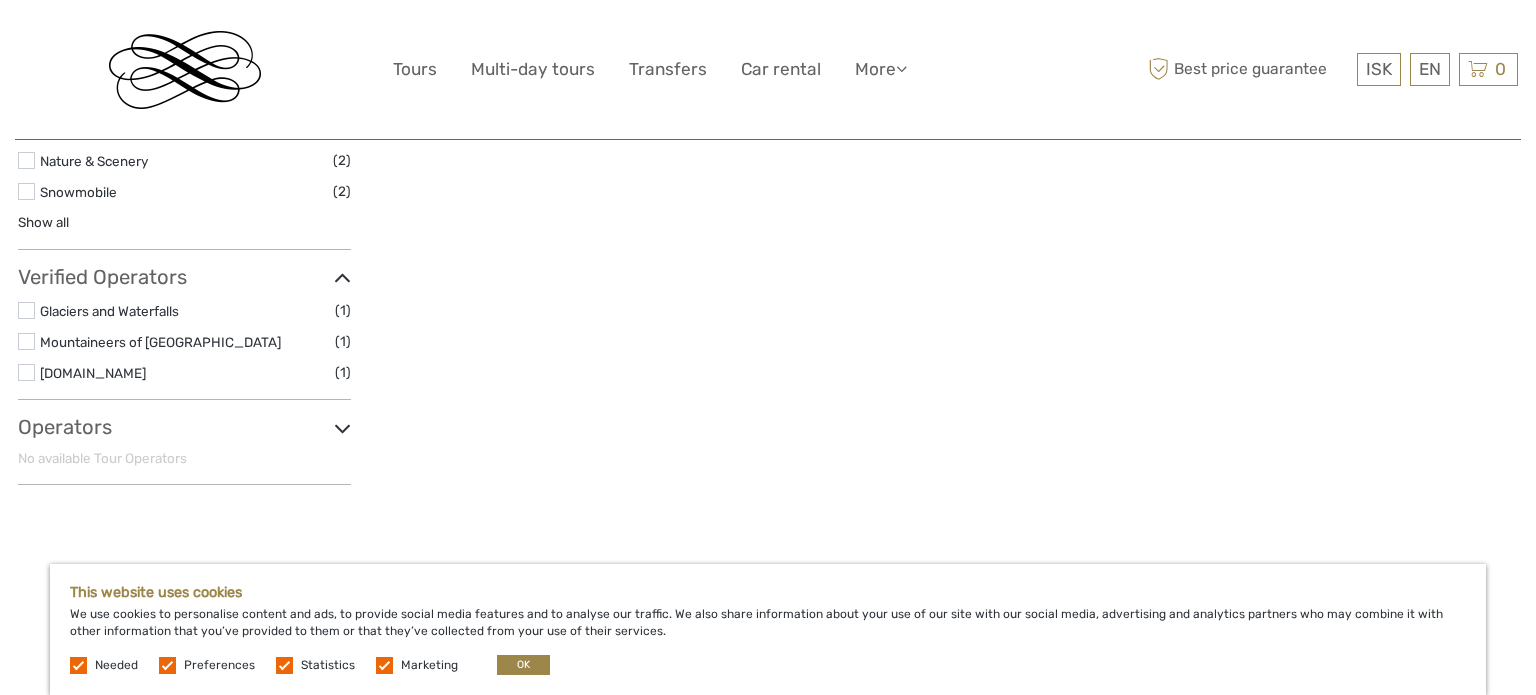 click on "Mountaineers of [GEOGRAPHIC_DATA]" at bounding box center [187, 342] 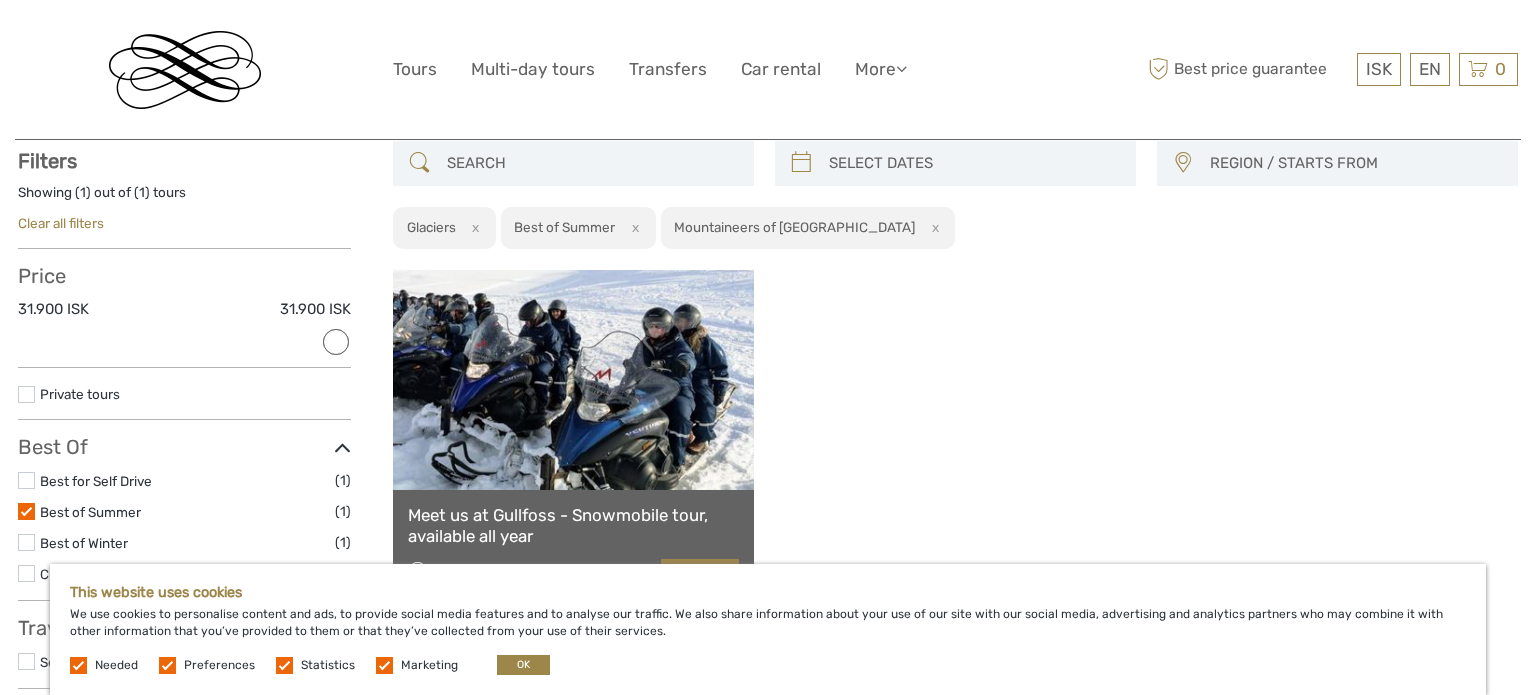 scroll, scrollTop: 0, scrollLeft: 0, axis: both 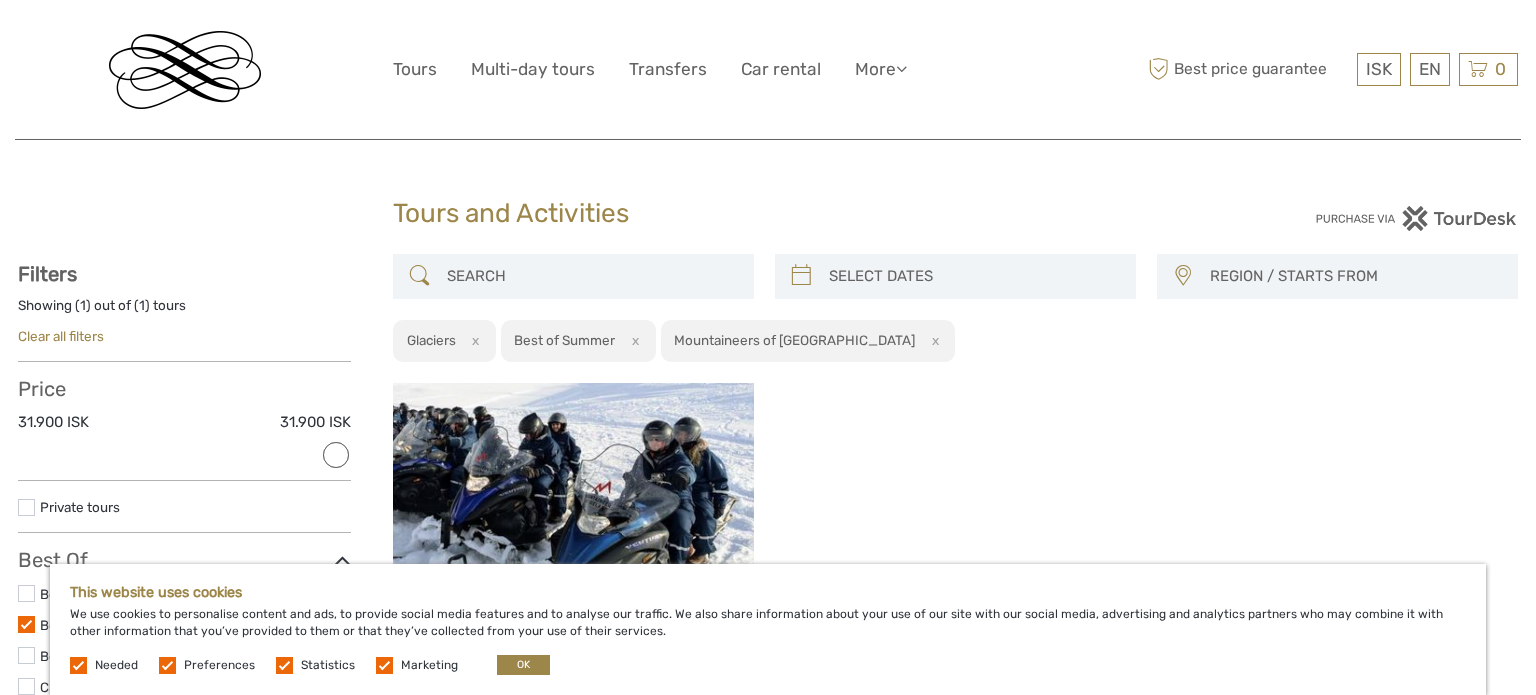click on "Clear all filters" at bounding box center [61, 336] 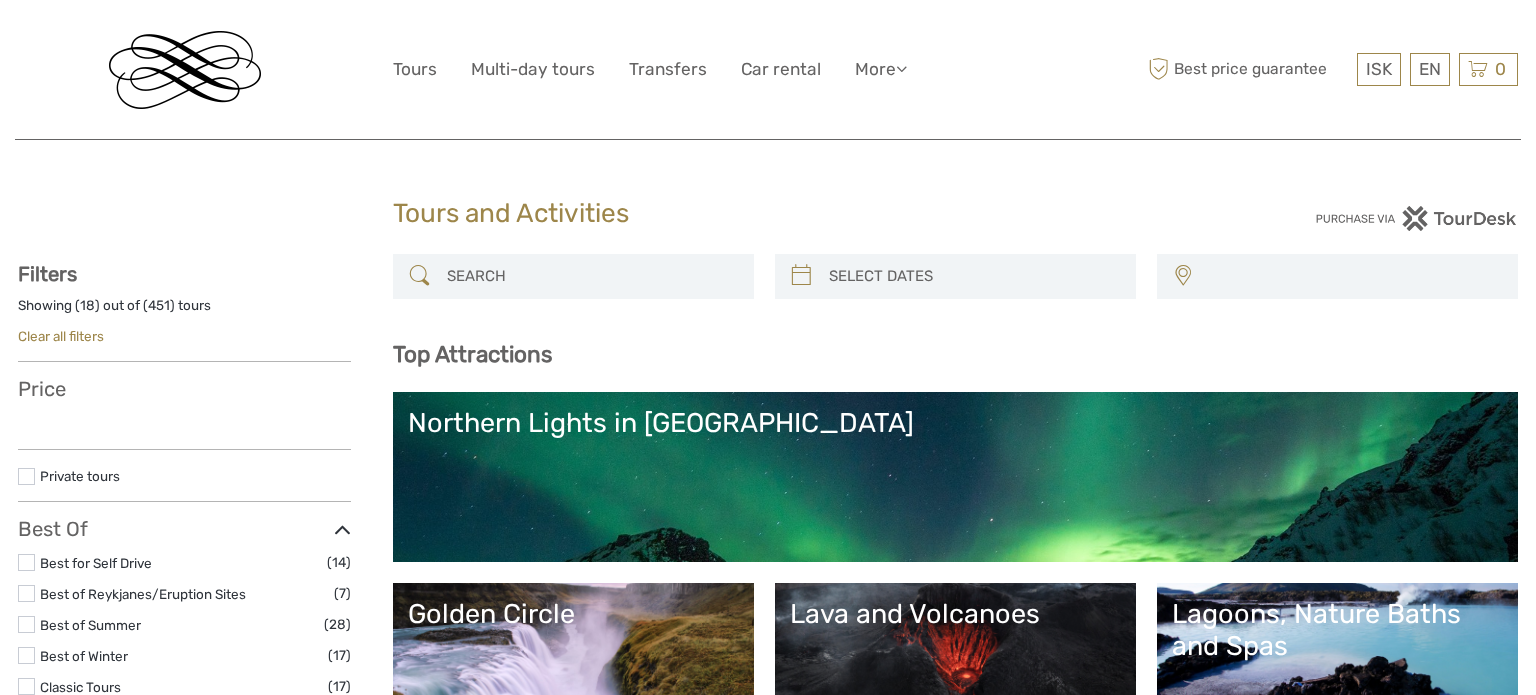 select 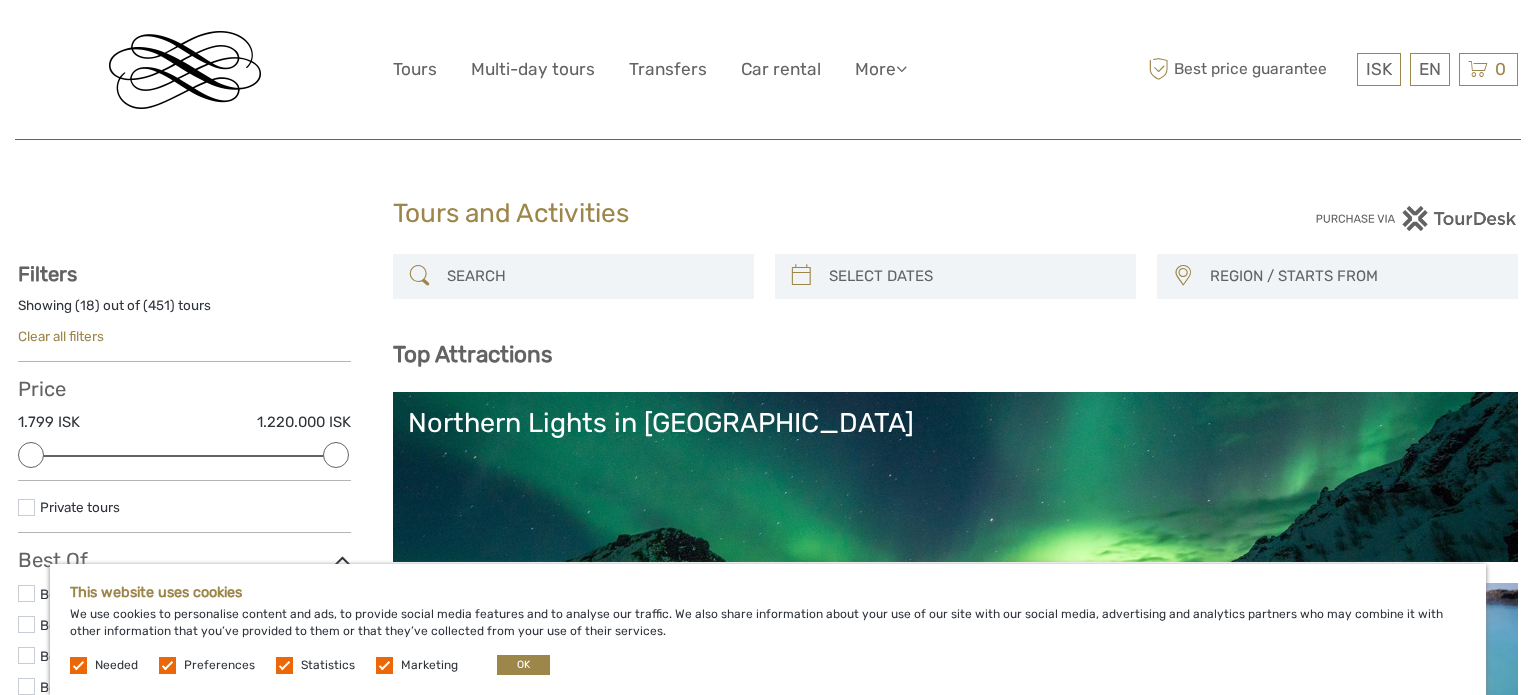 scroll, scrollTop: 0, scrollLeft: 0, axis: both 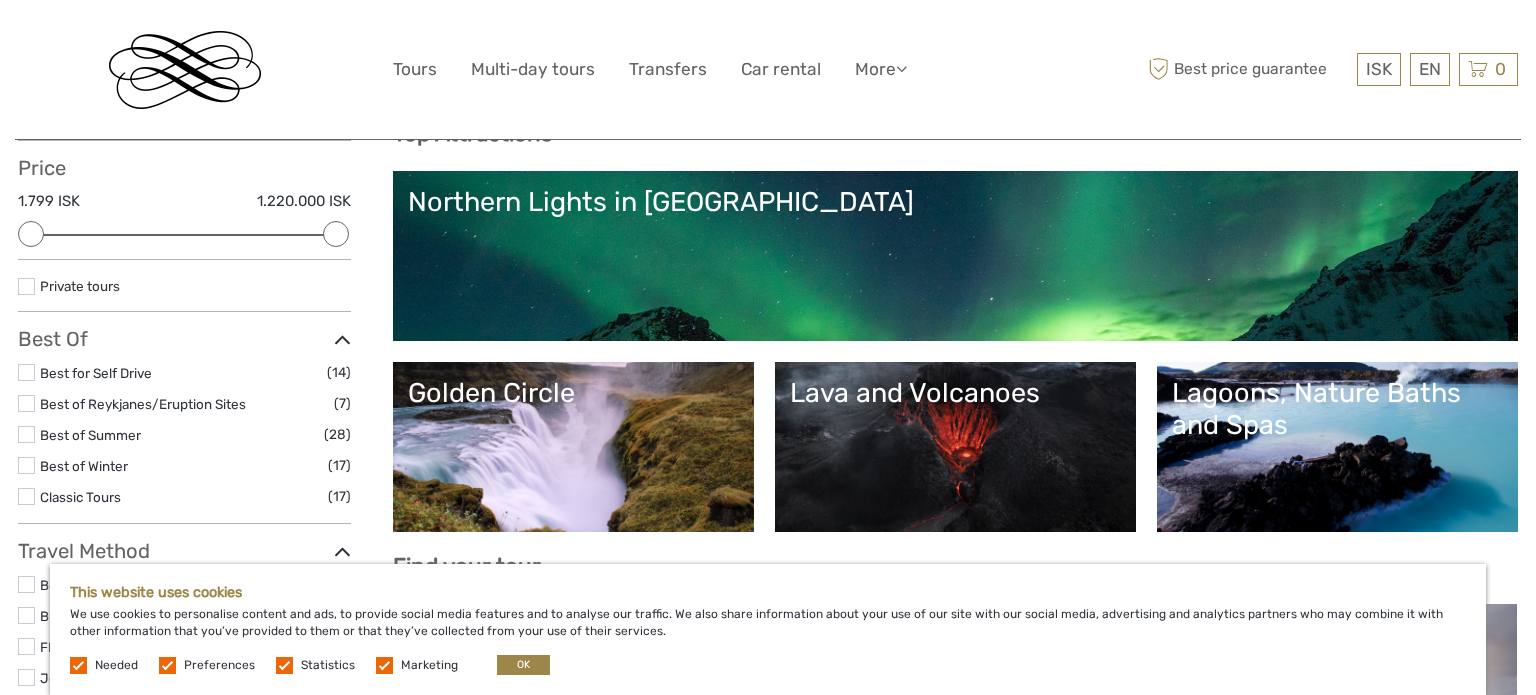 click at bounding box center (26, 434) 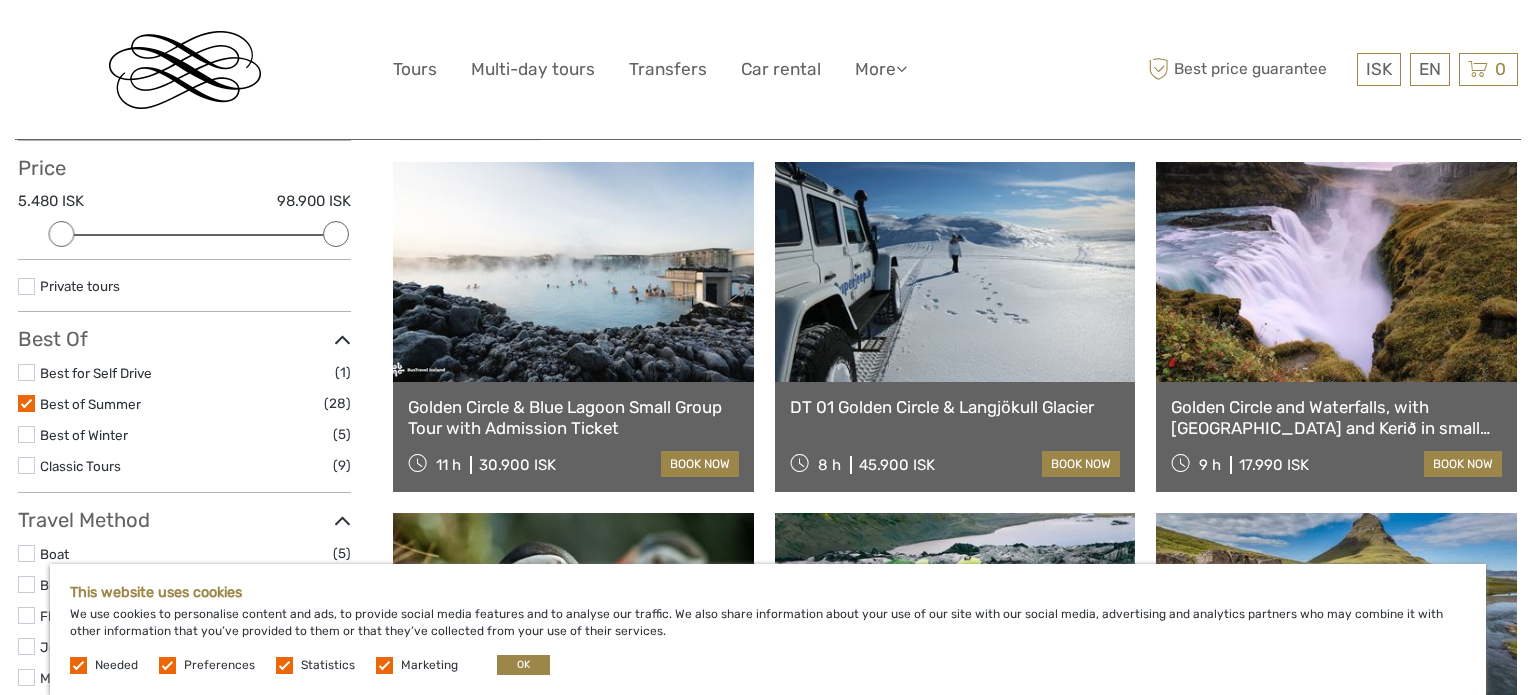 scroll, scrollTop: 113, scrollLeft: 0, axis: vertical 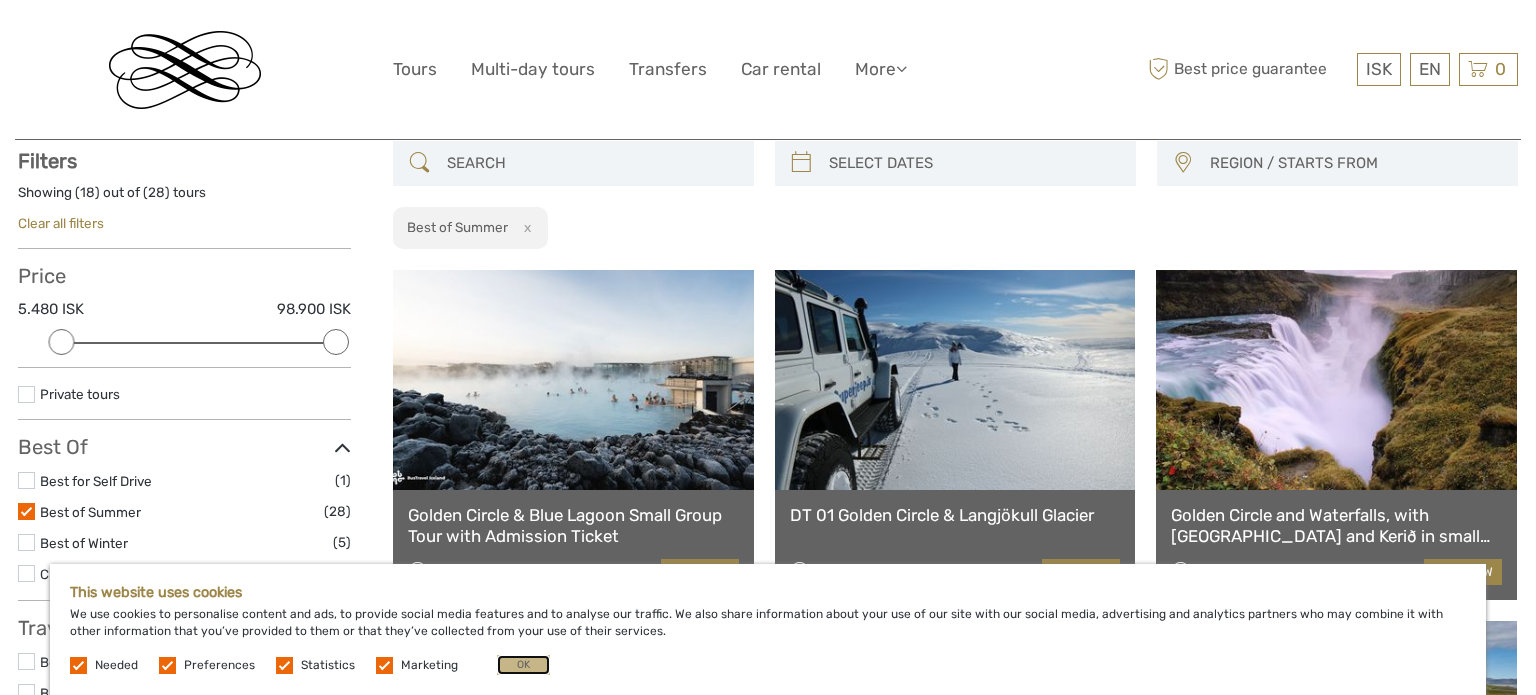 click on "OK" at bounding box center (523, 665) 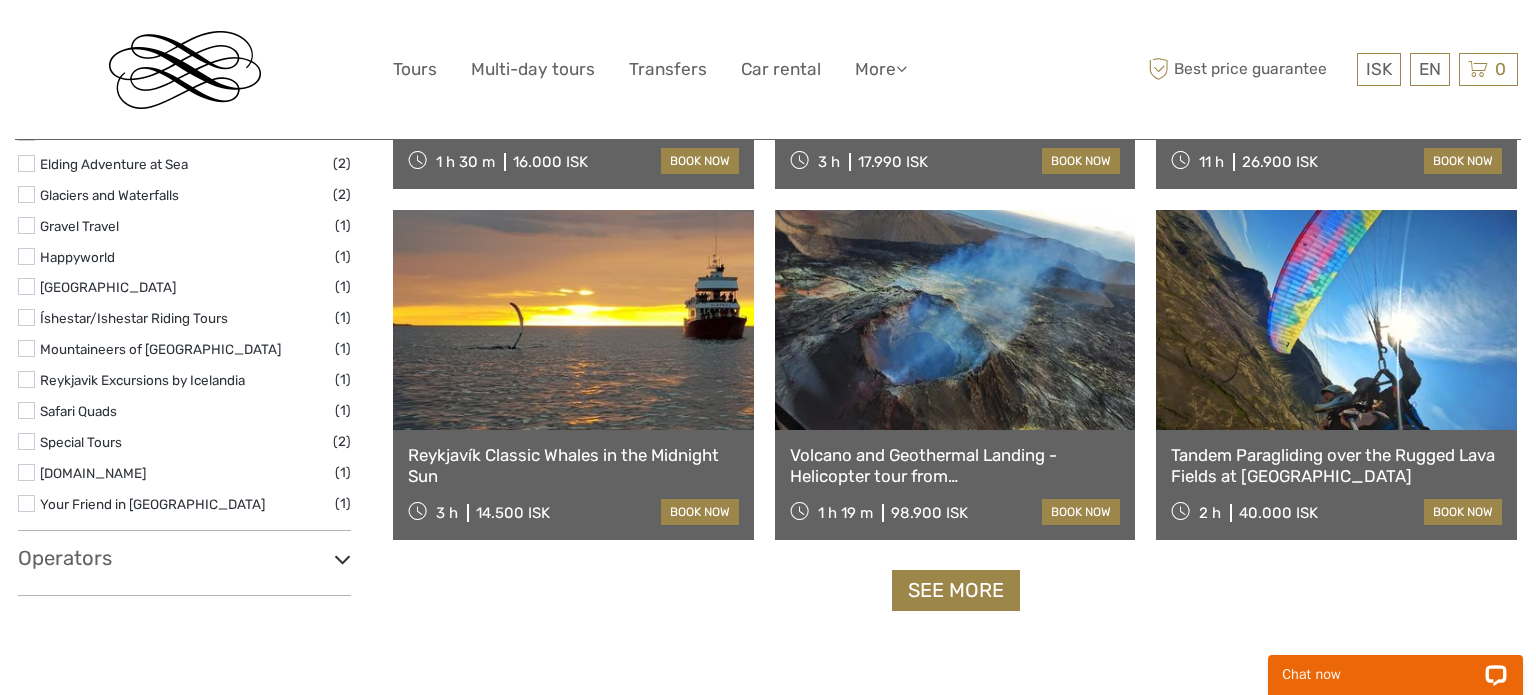 scroll, scrollTop: 1929, scrollLeft: 0, axis: vertical 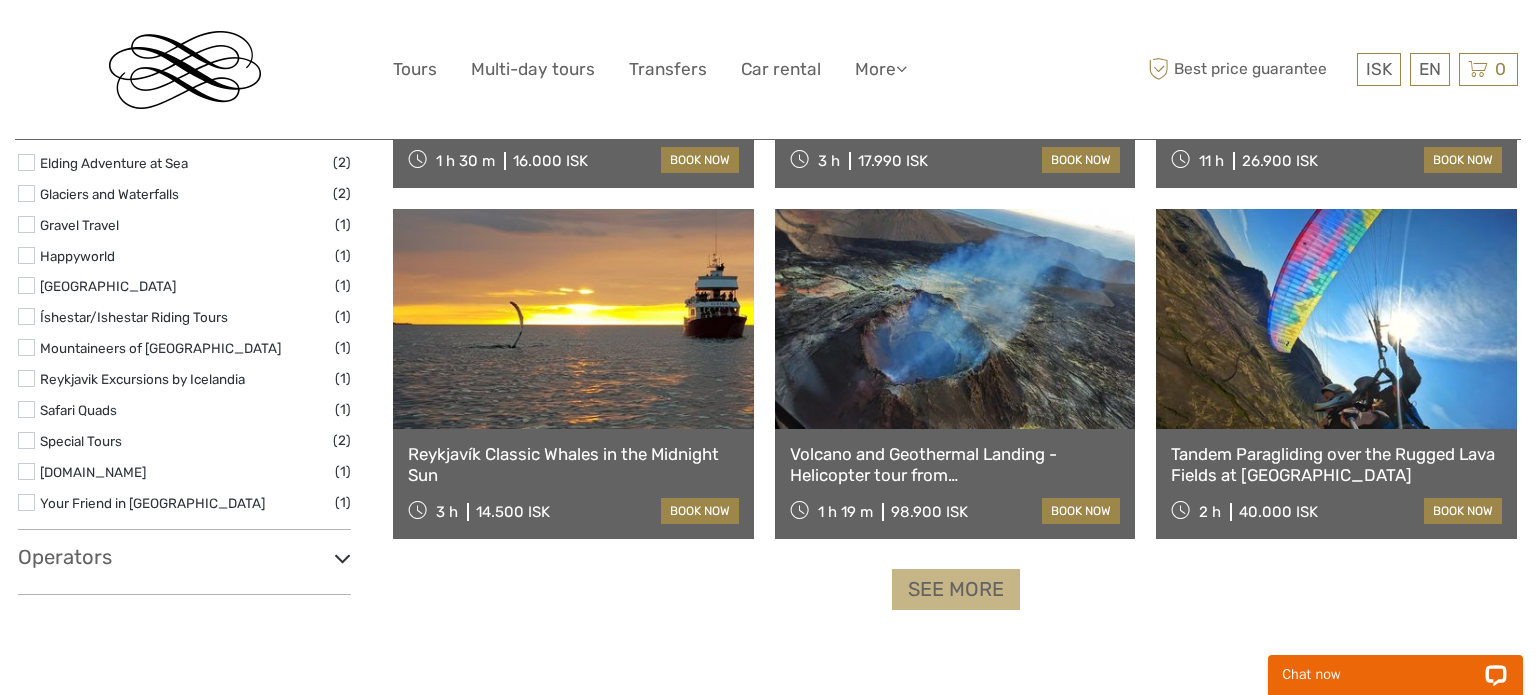 click on "See more" at bounding box center [956, 589] 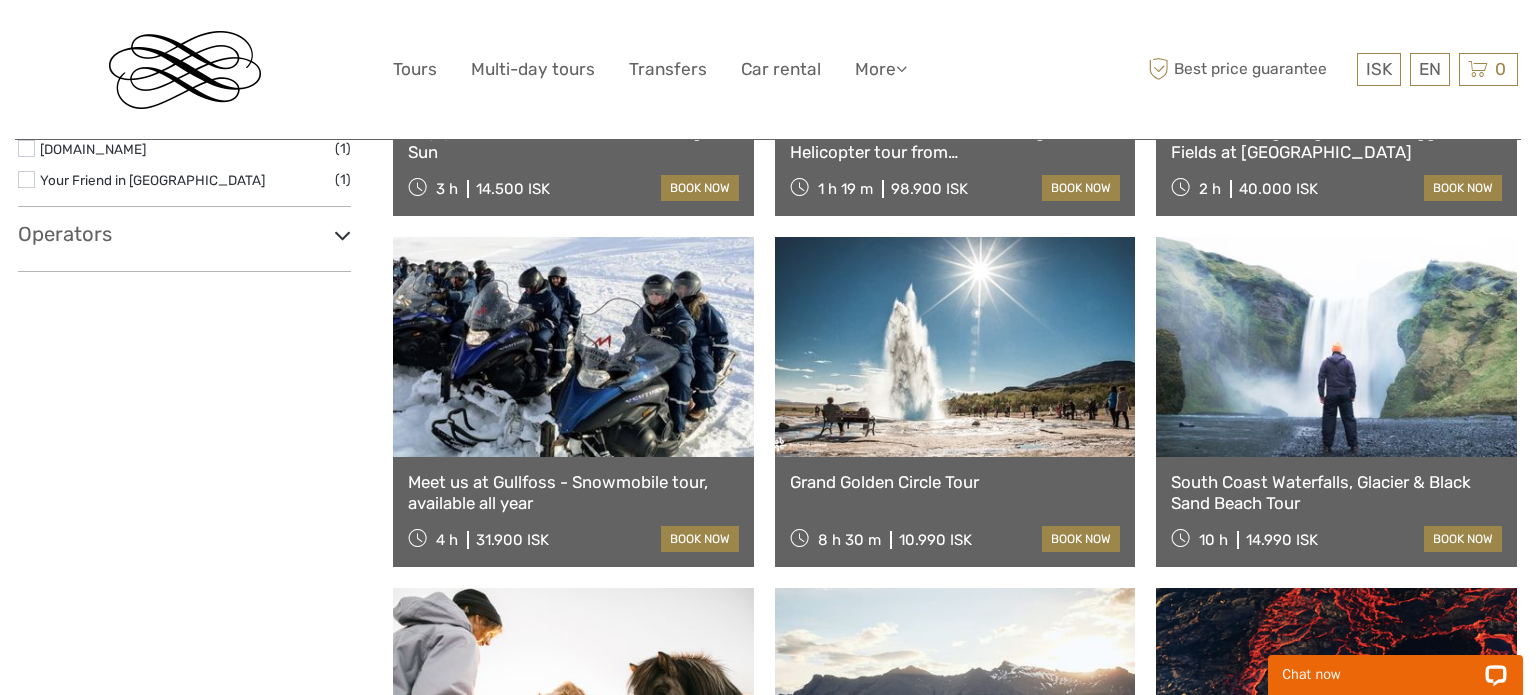scroll, scrollTop: 2300, scrollLeft: 0, axis: vertical 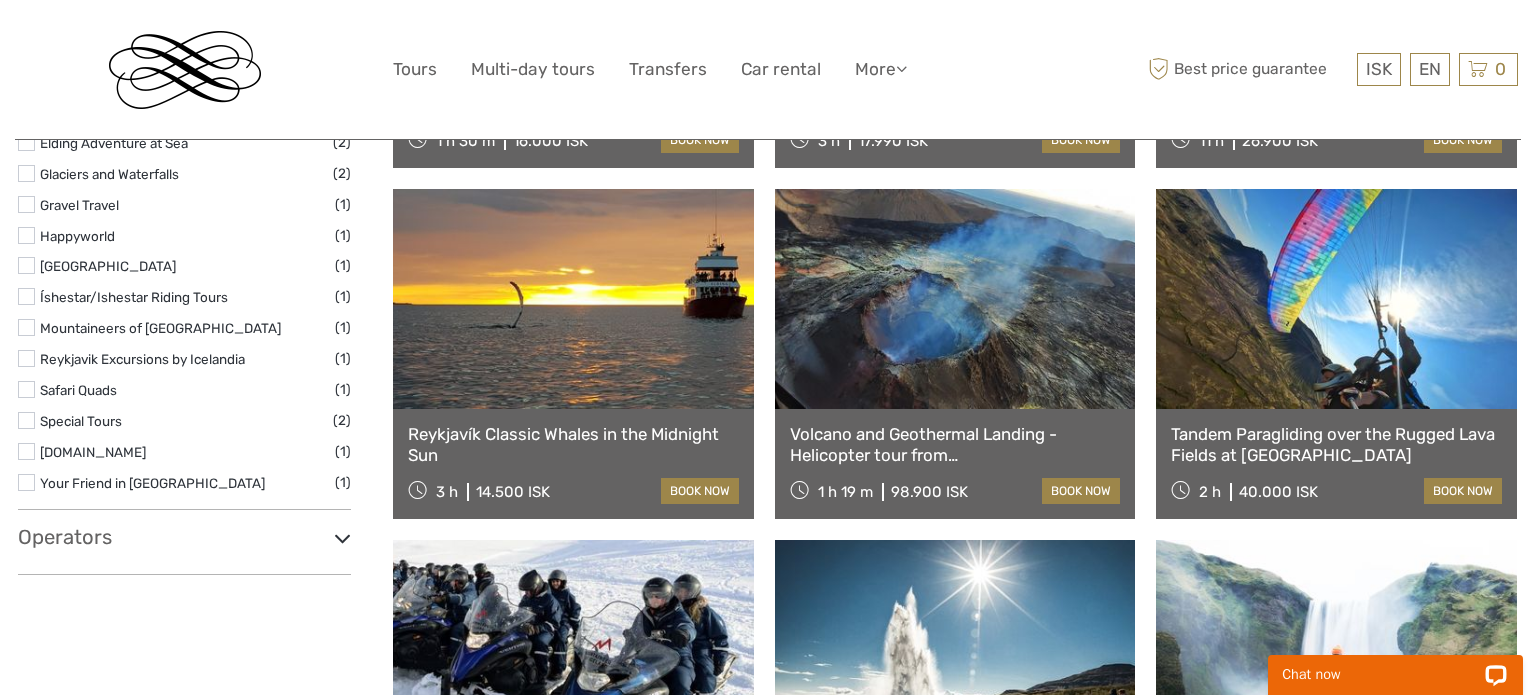 click at bounding box center [1336, 299] 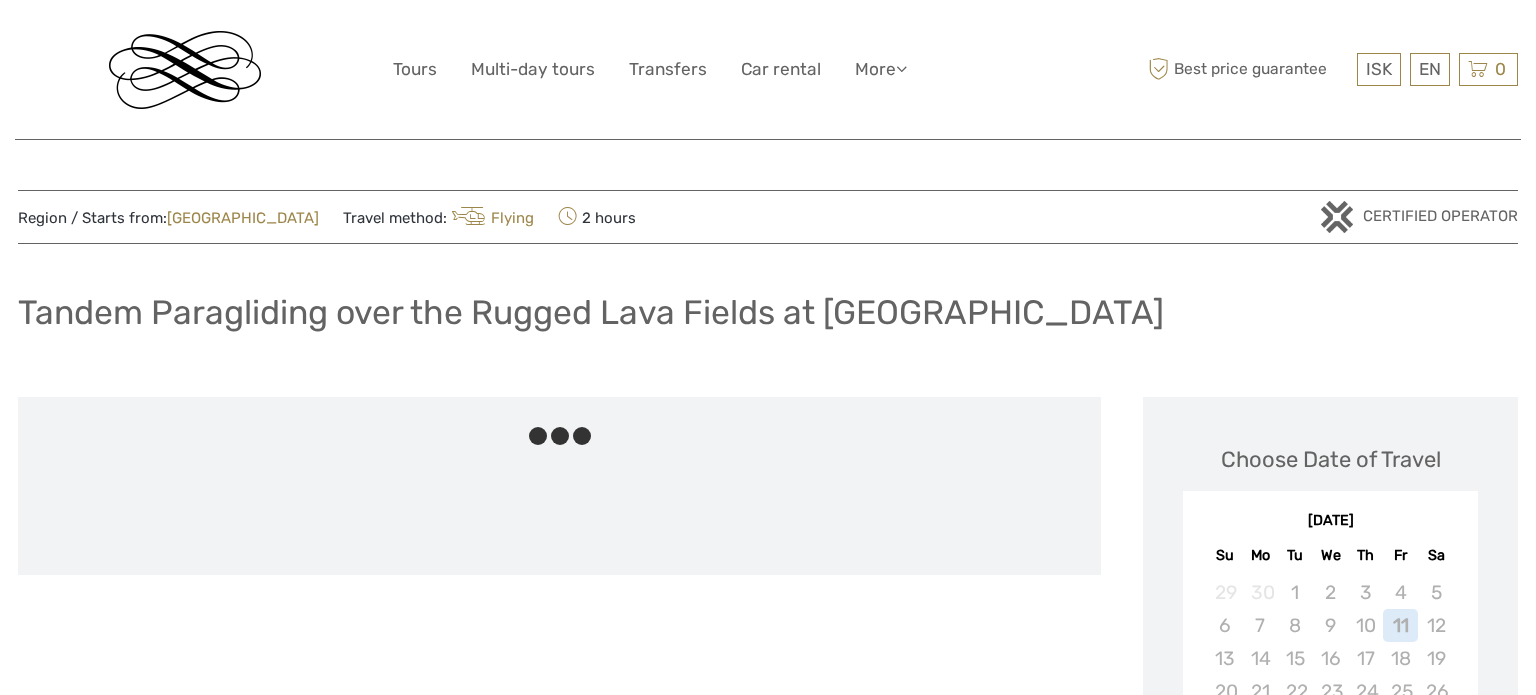 scroll, scrollTop: 0, scrollLeft: 0, axis: both 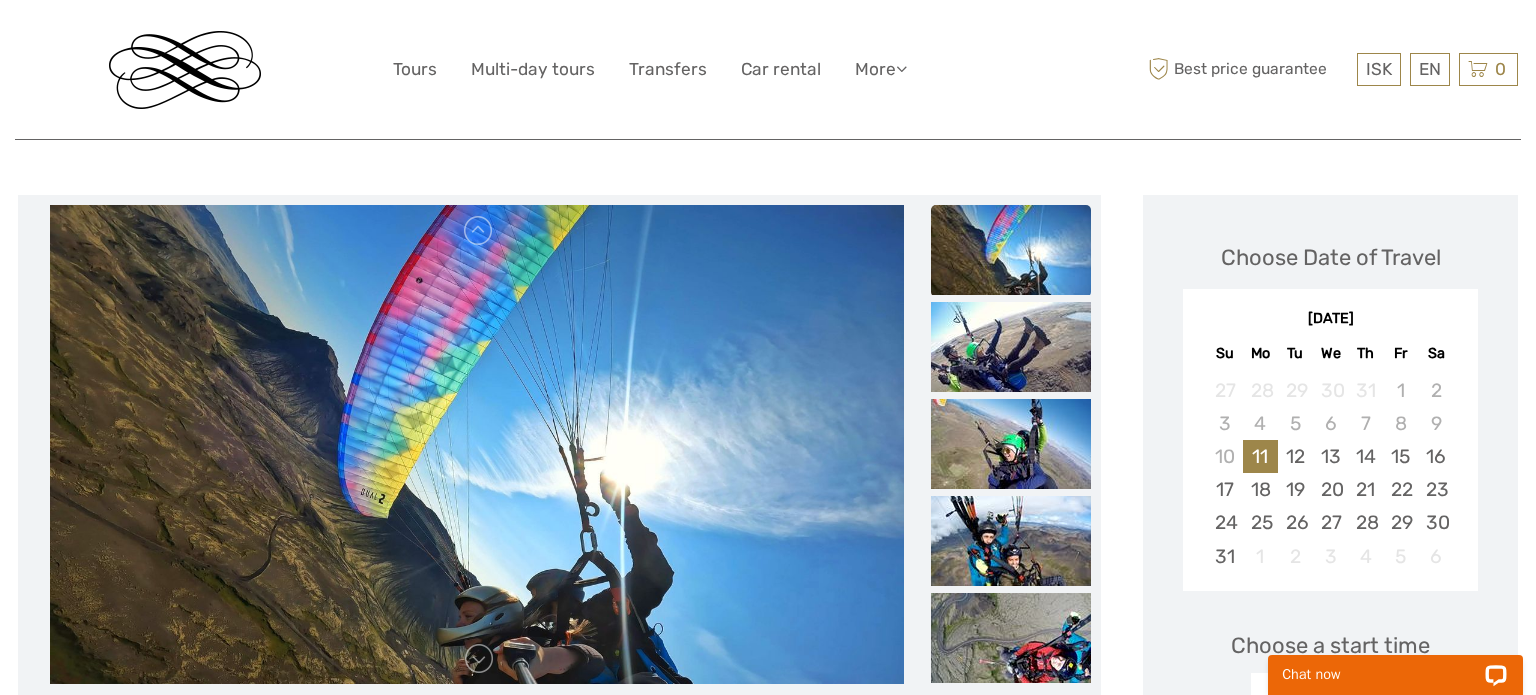 click at bounding box center (1011, 250) 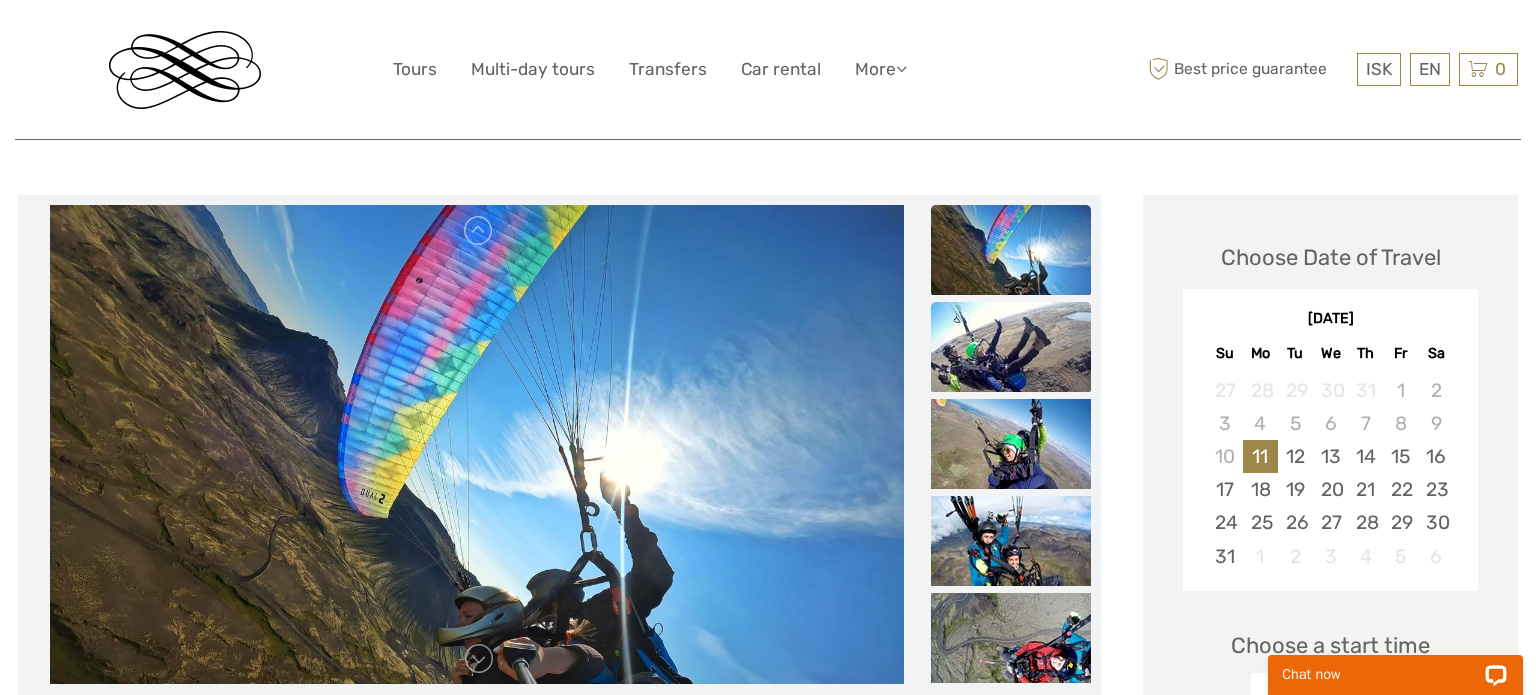 click at bounding box center (1011, 347) 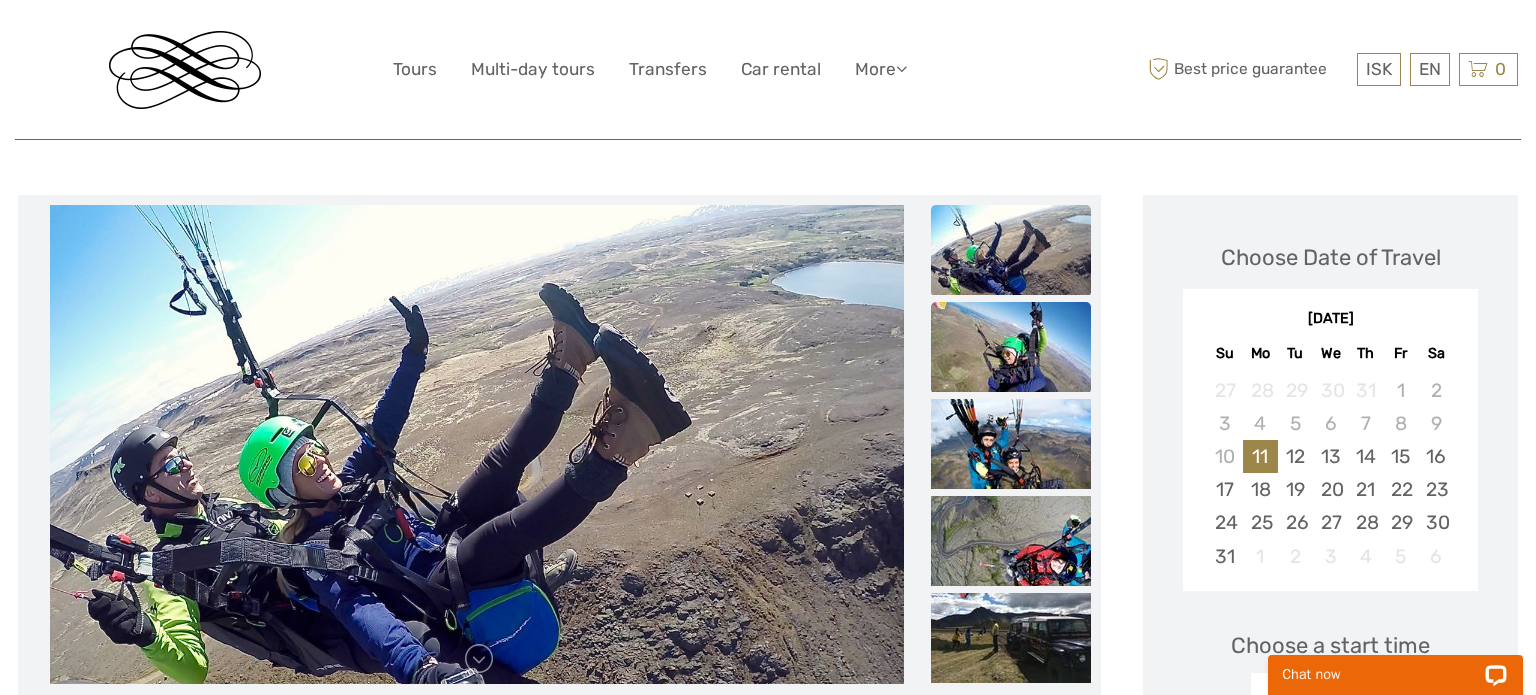 click at bounding box center (1011, 347) 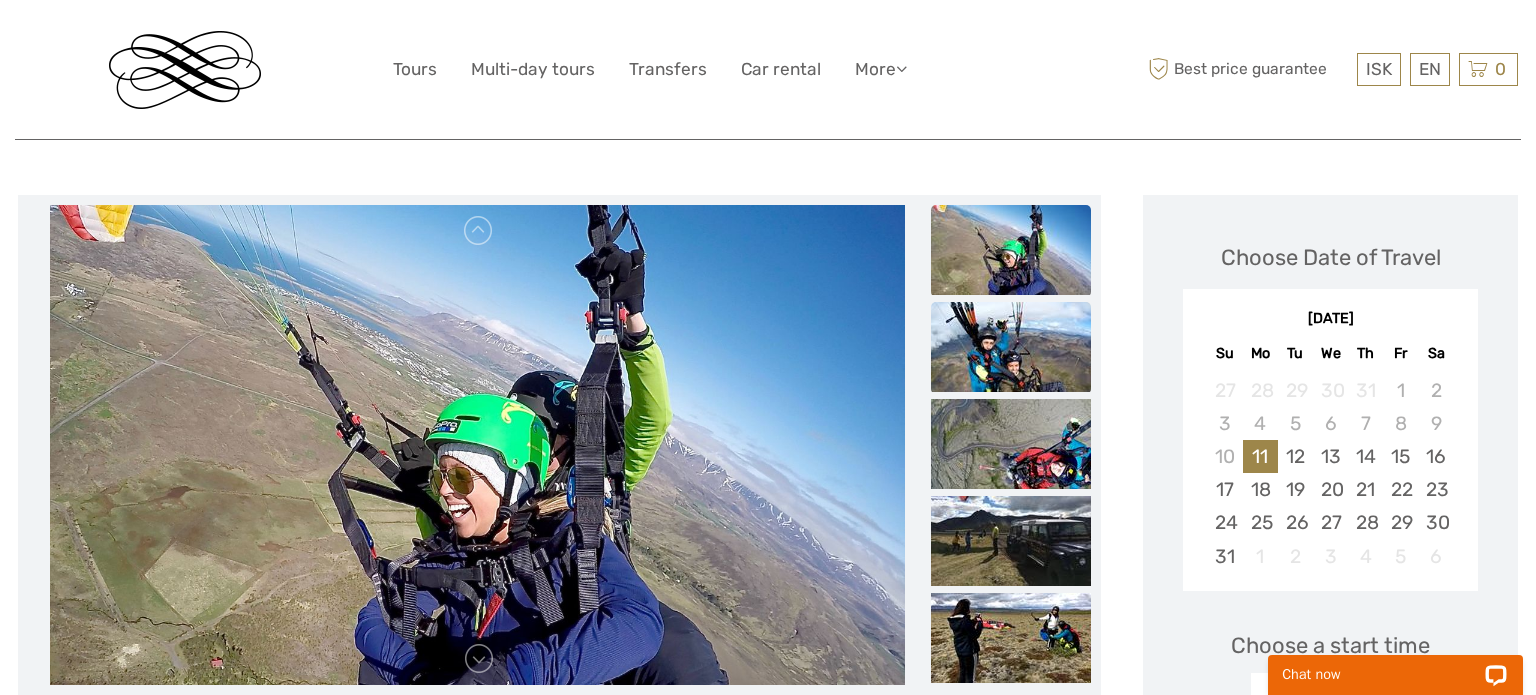 click at bounding box center (1011, 347) 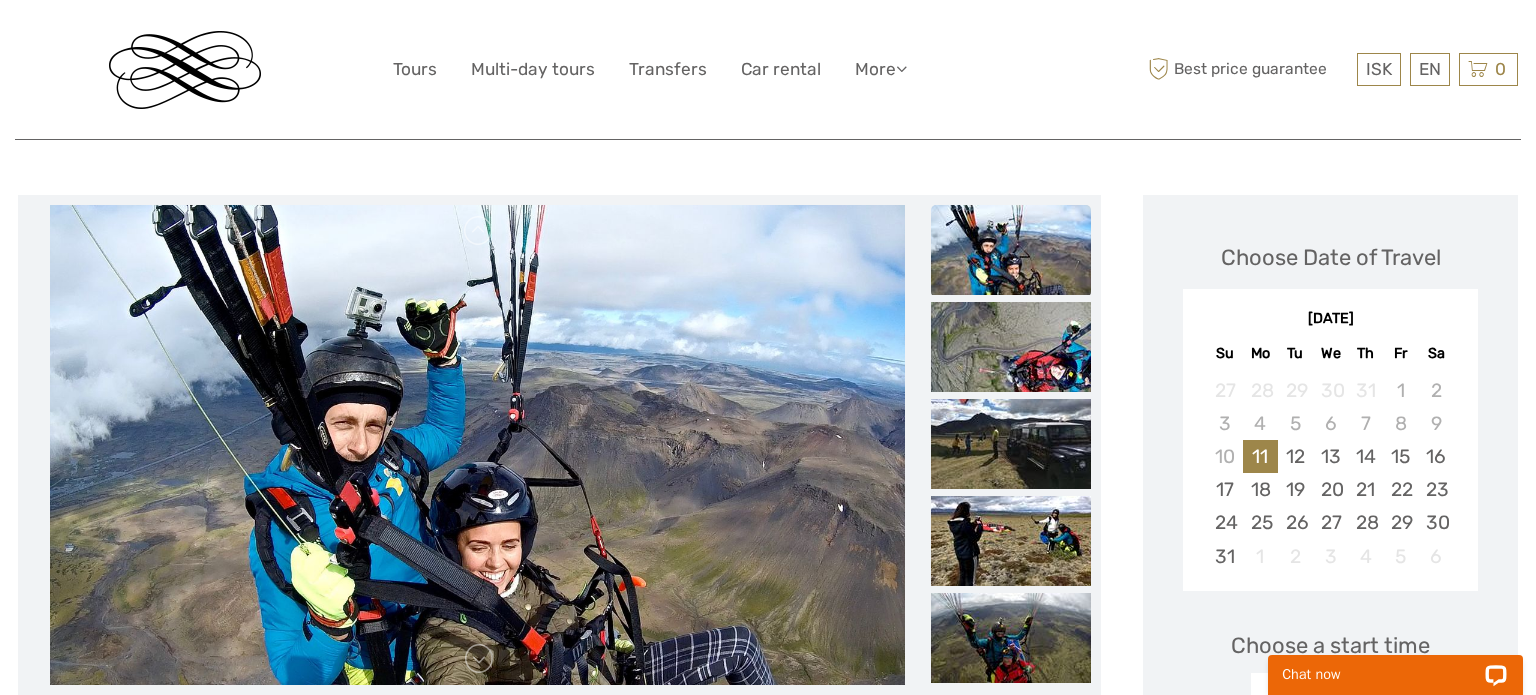 click at bounding box center [1011, 448] 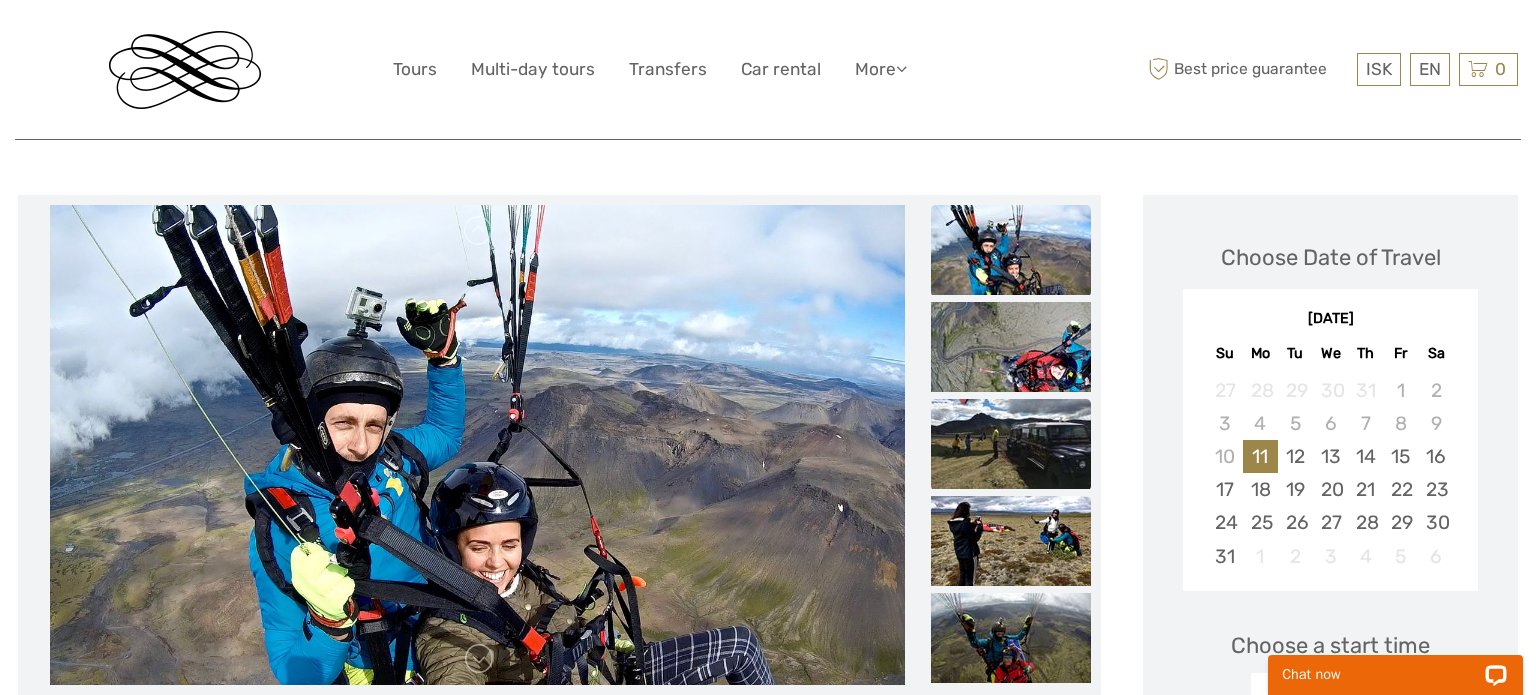 click at bounding box center [1011, 444] 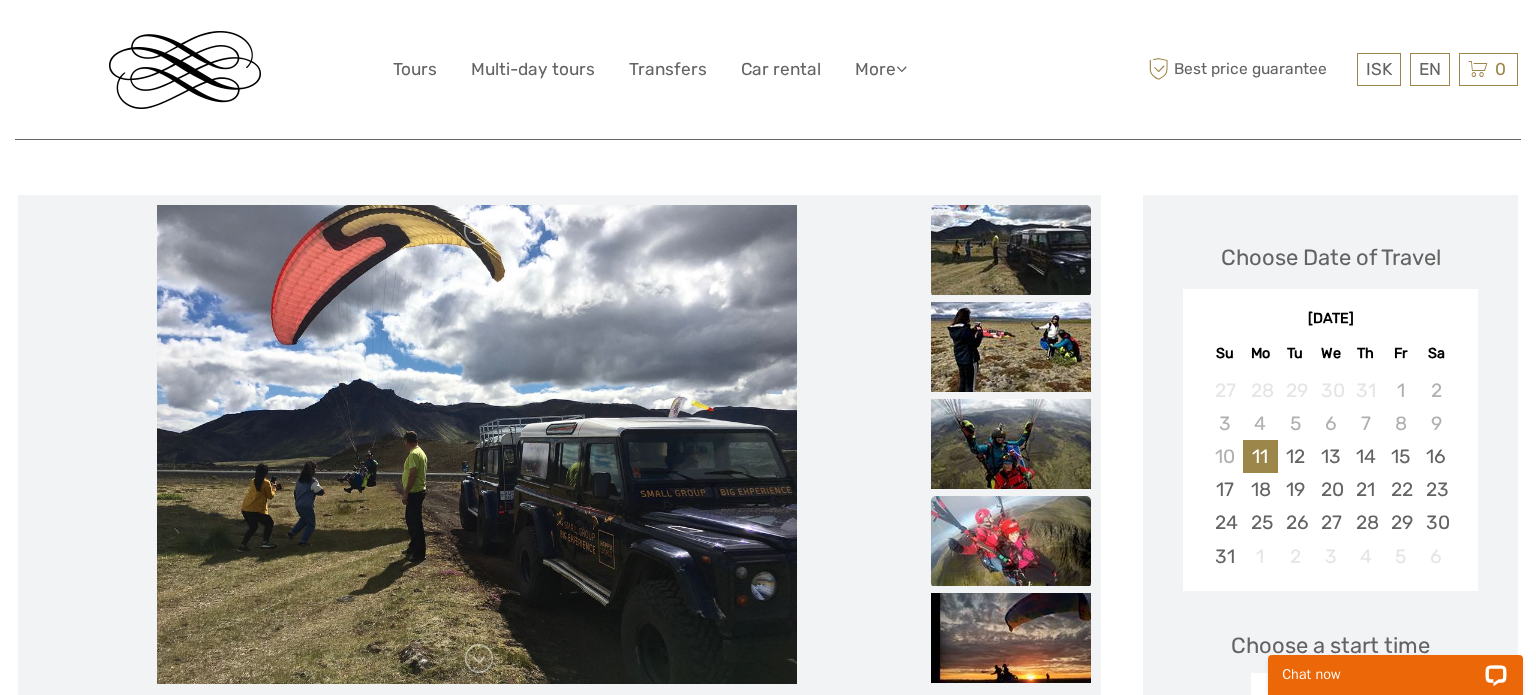 click at bounding box center (1011, 541) 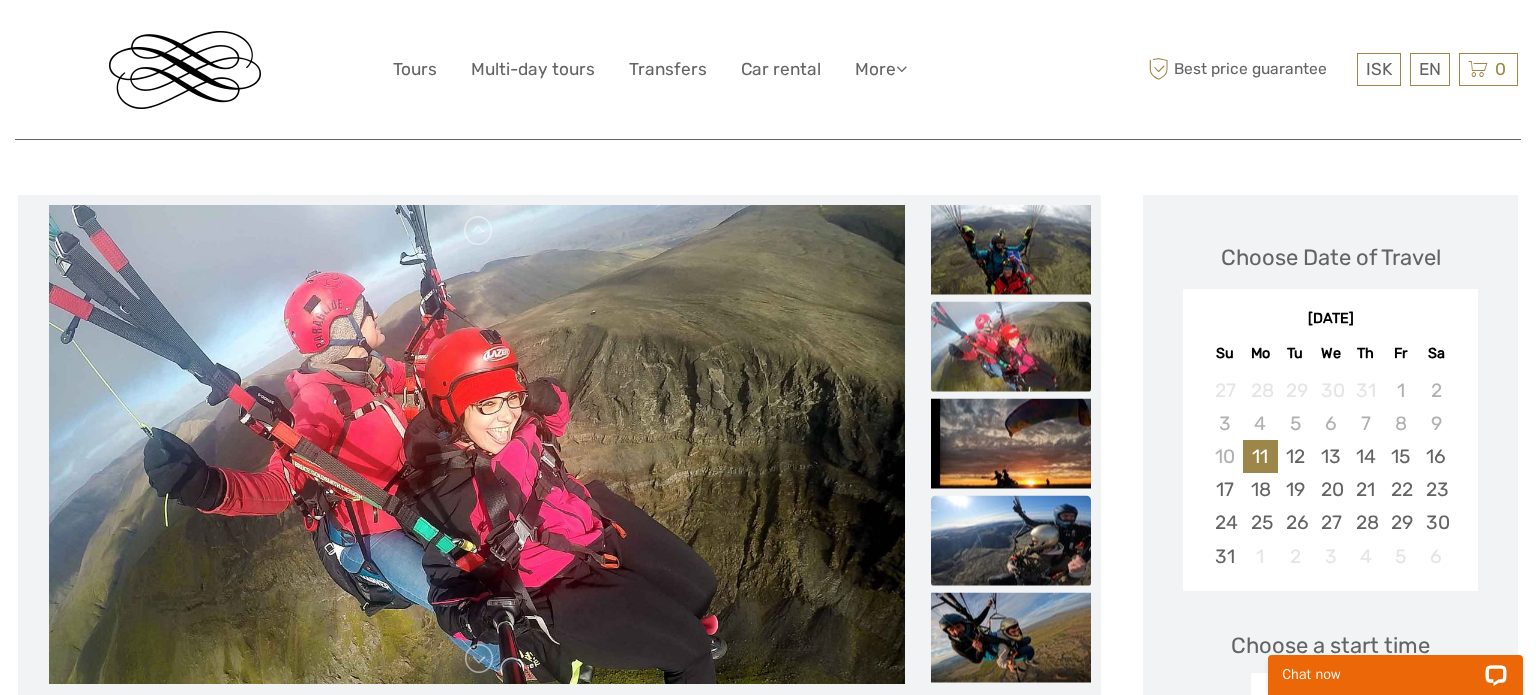 click at bounding box center [1011, 540] 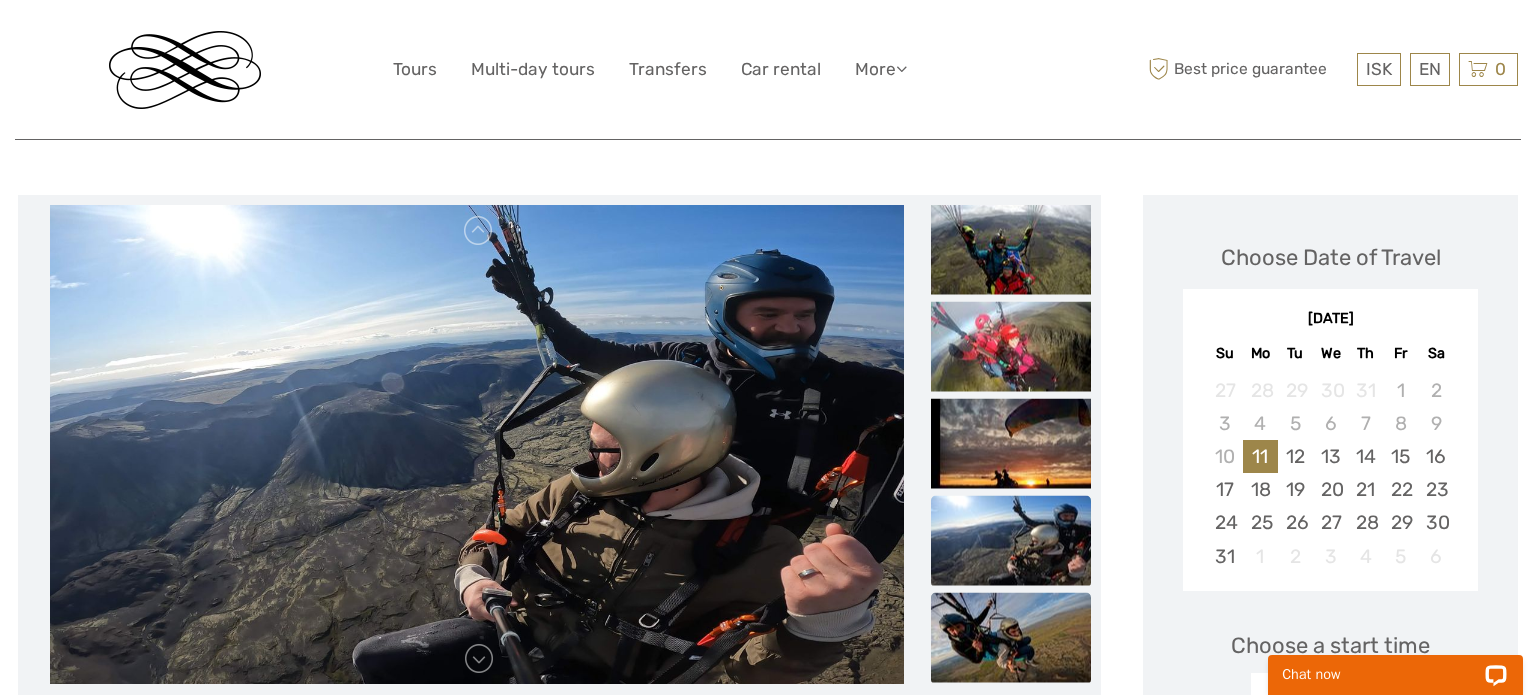 click at bounding box center [1011, 637] 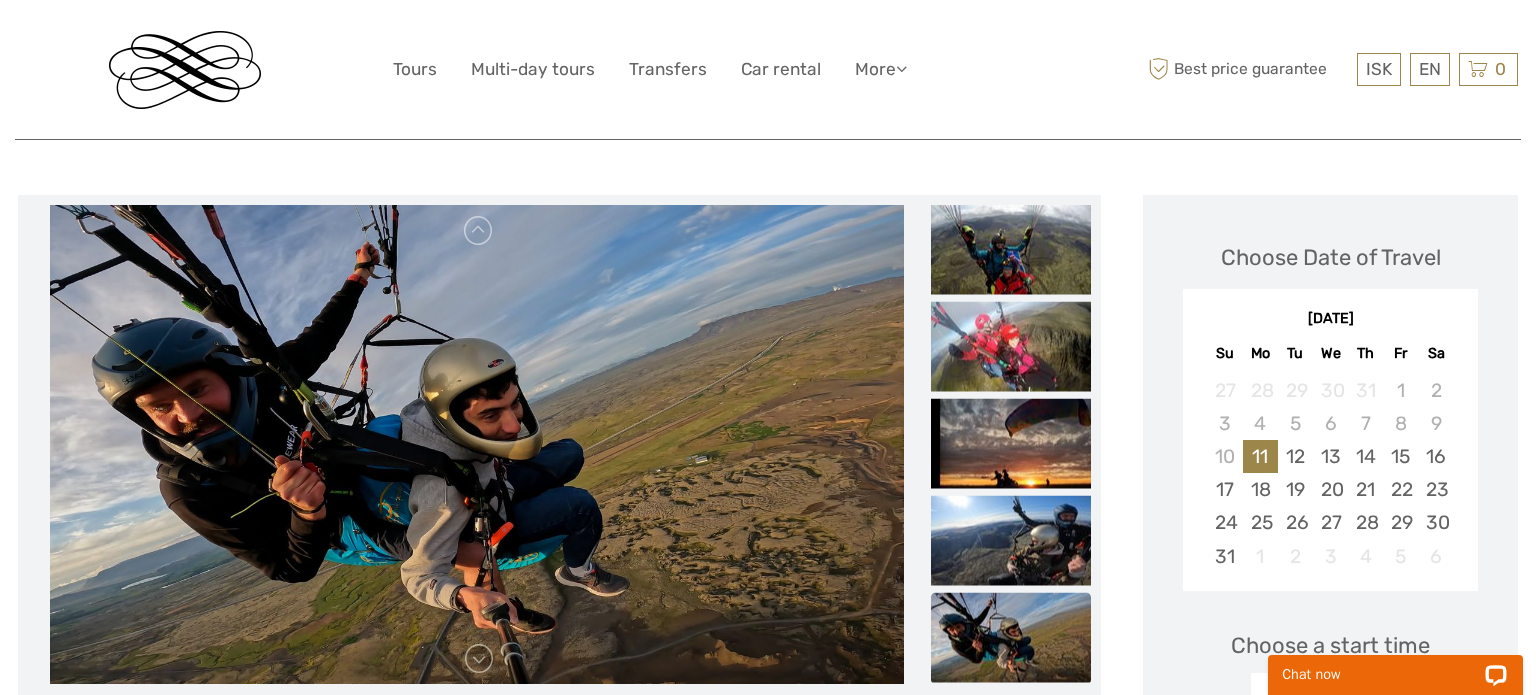 click at bounding box center [1011, 637] 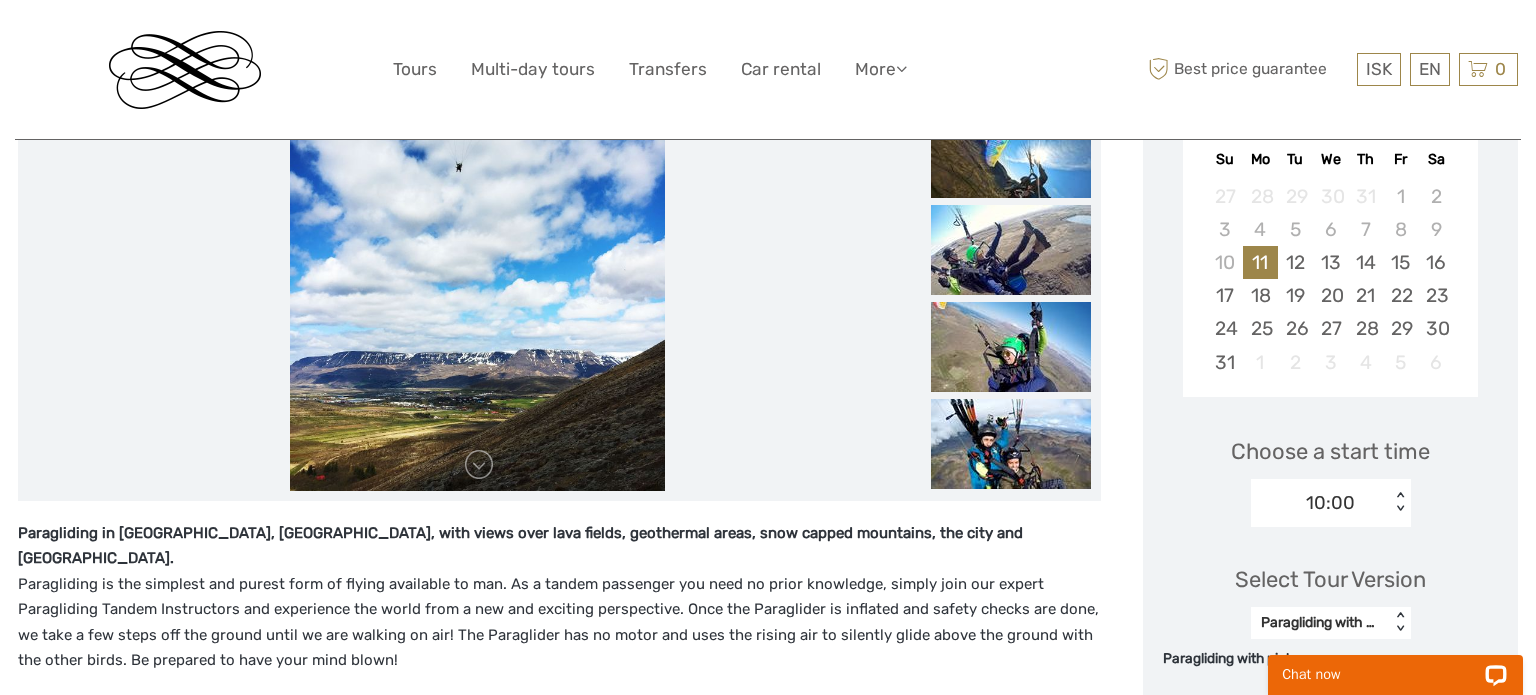 scroll, scrollTop: 0, scrollLeft: 0, axis: both 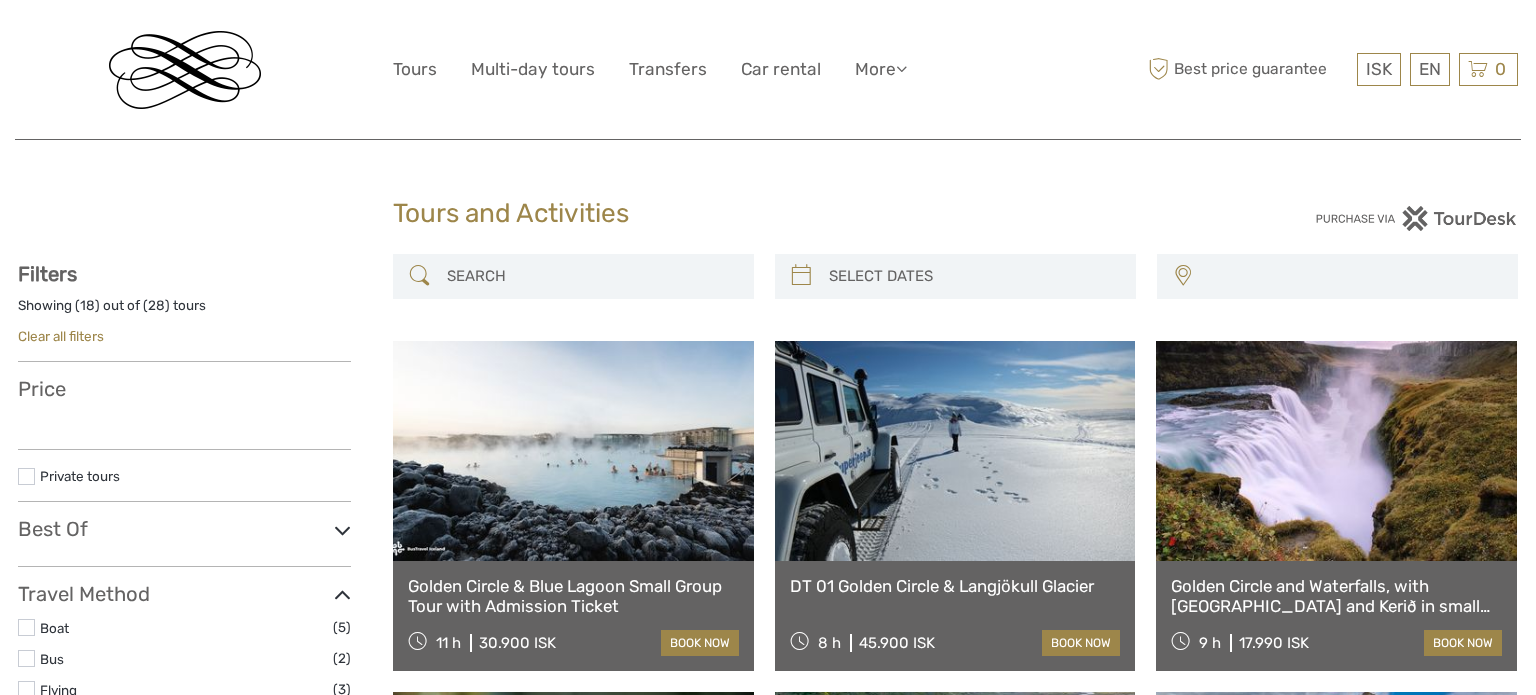 select 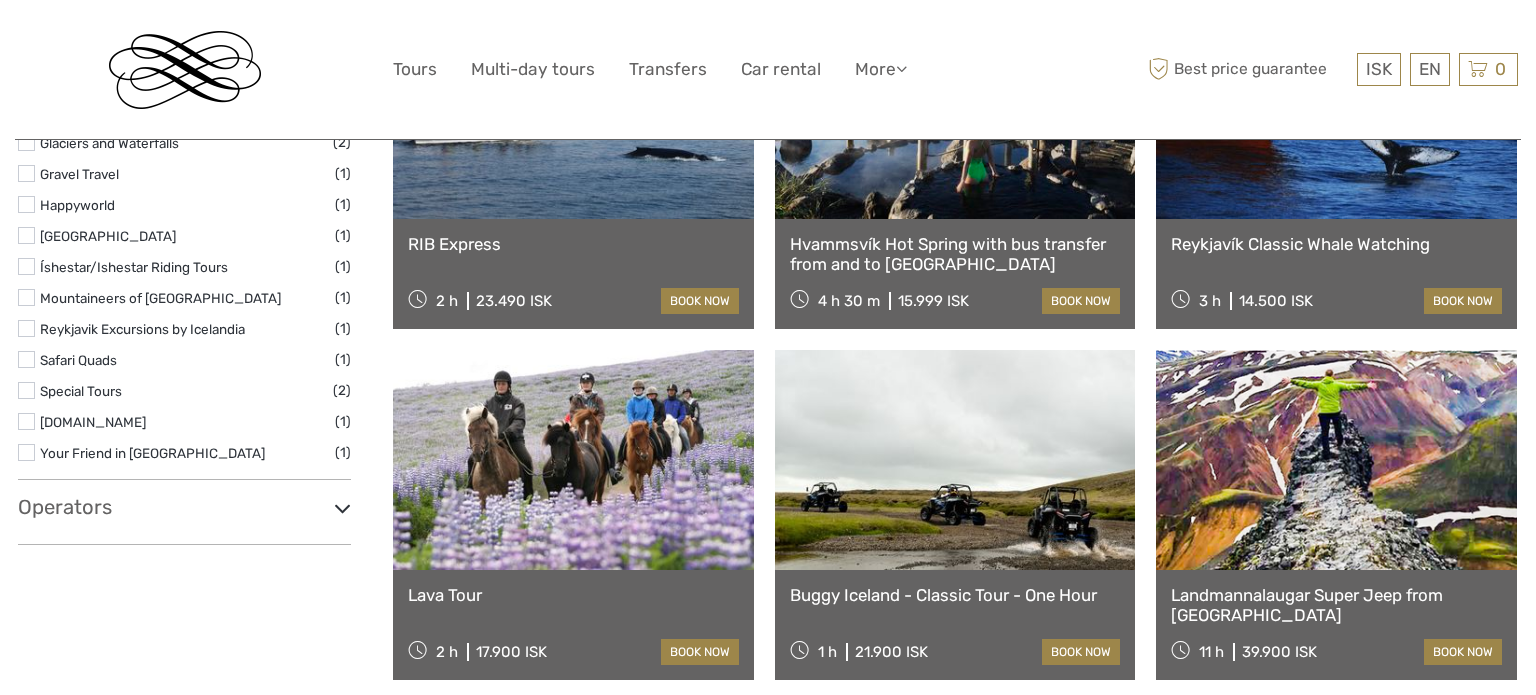 select 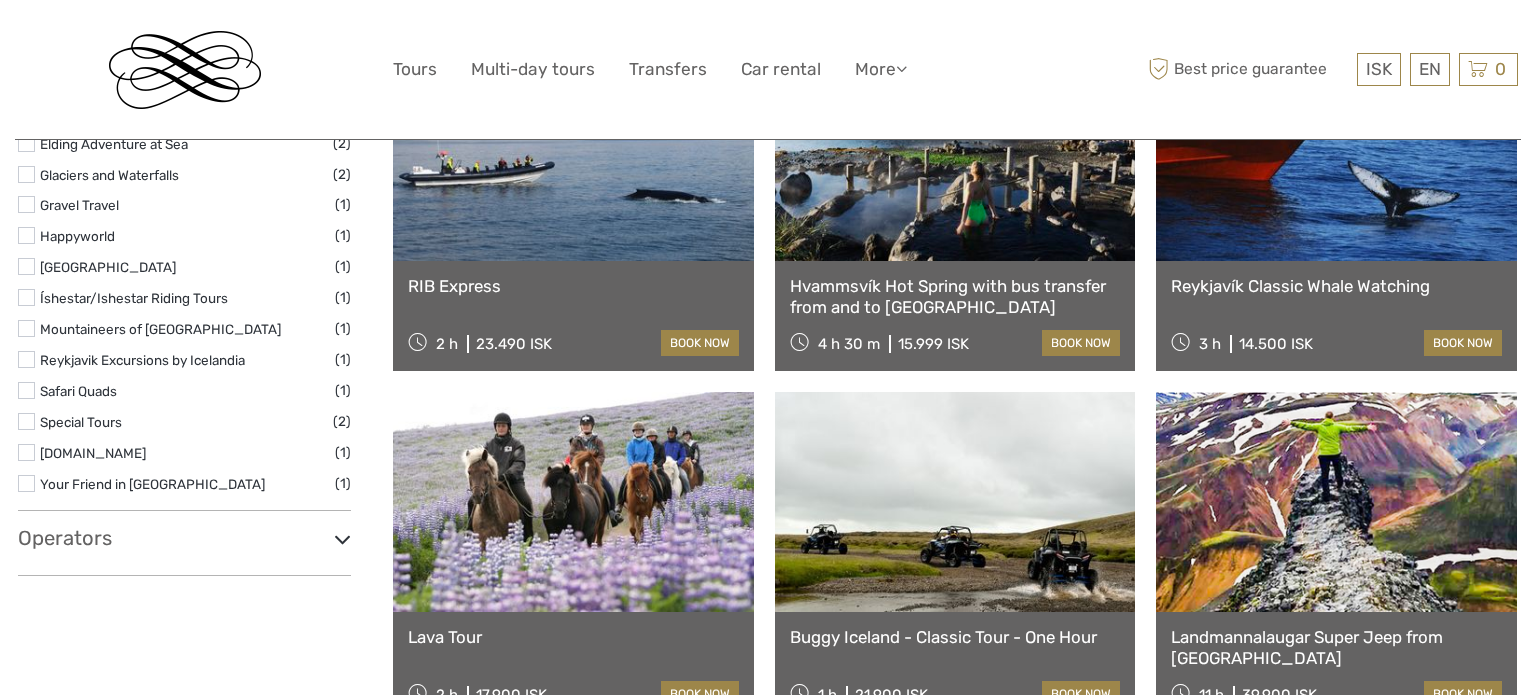 scroll, scrollTop: 1929, scrollLeft: 0, axis: vertical 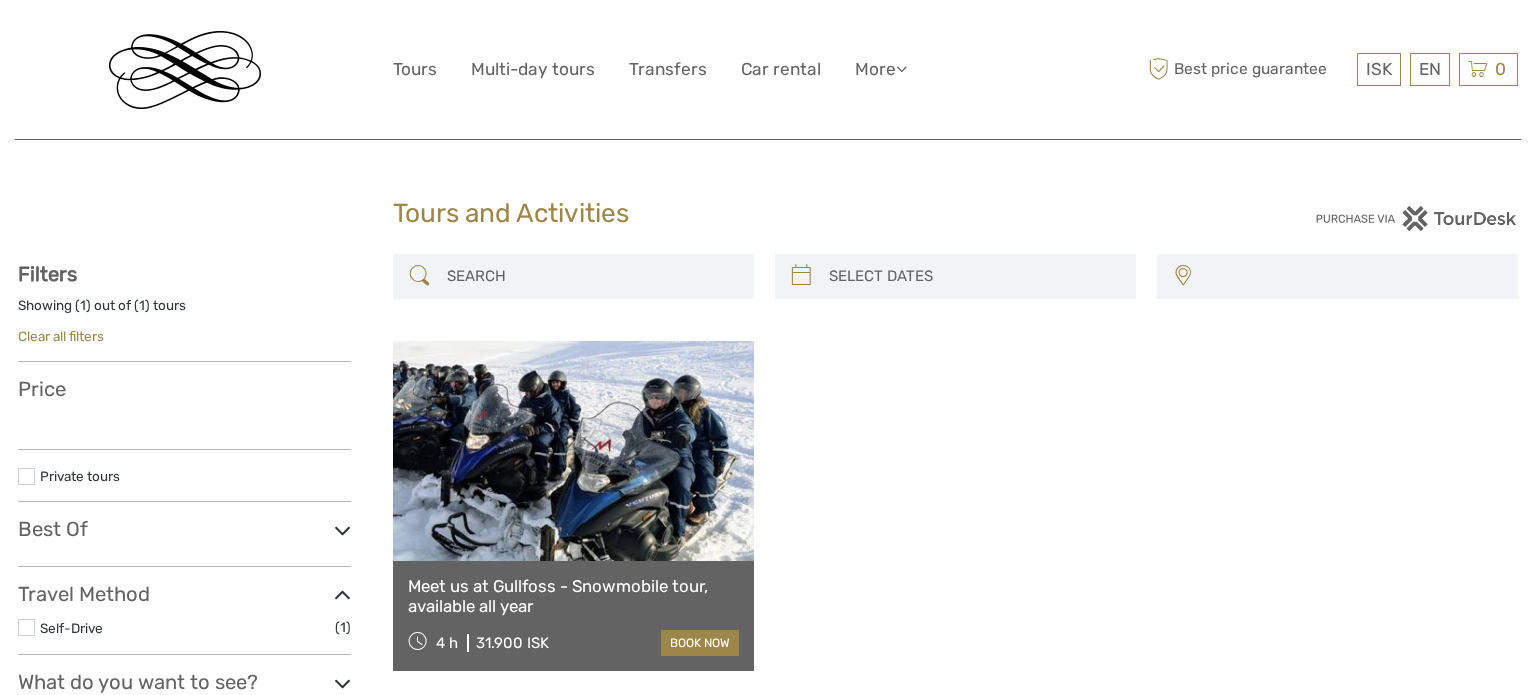 select 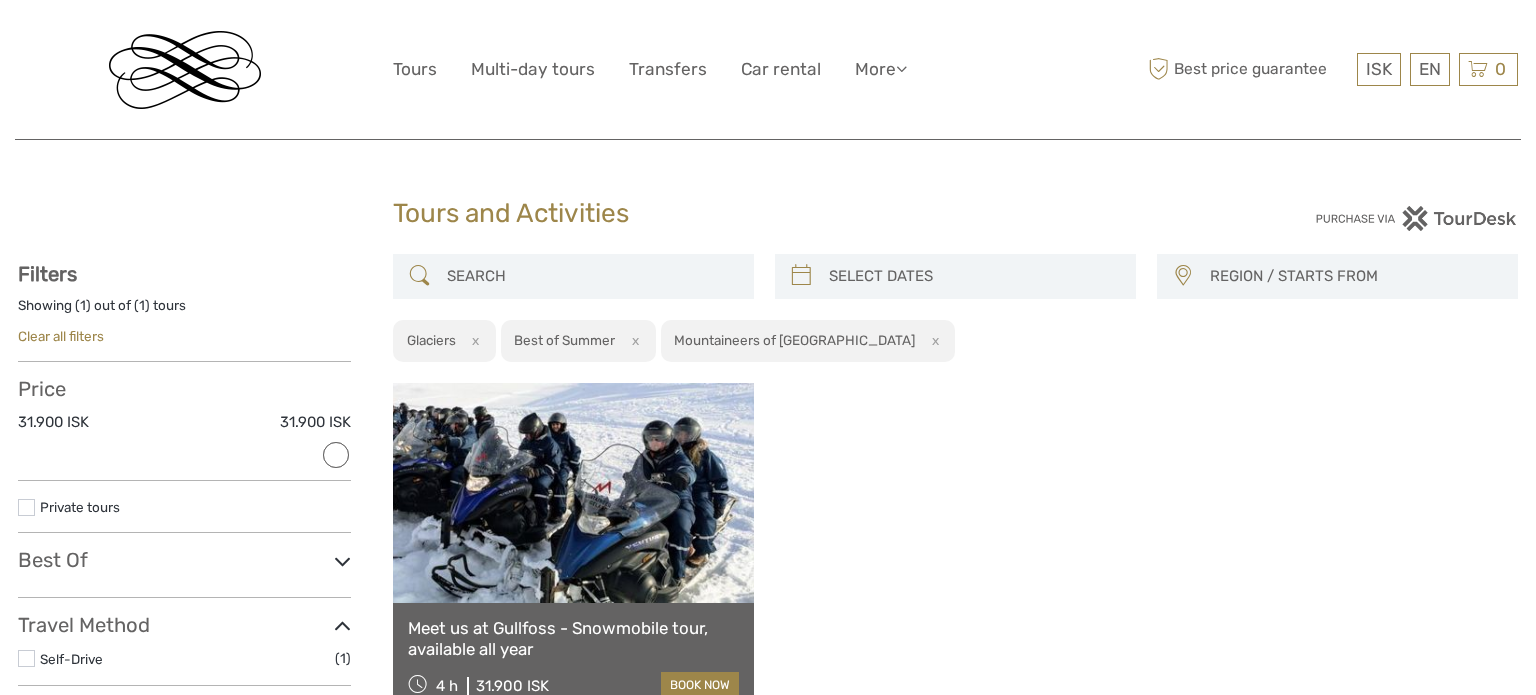 scroll, scrollTop: 0, scrollLeft: 0, axis: both 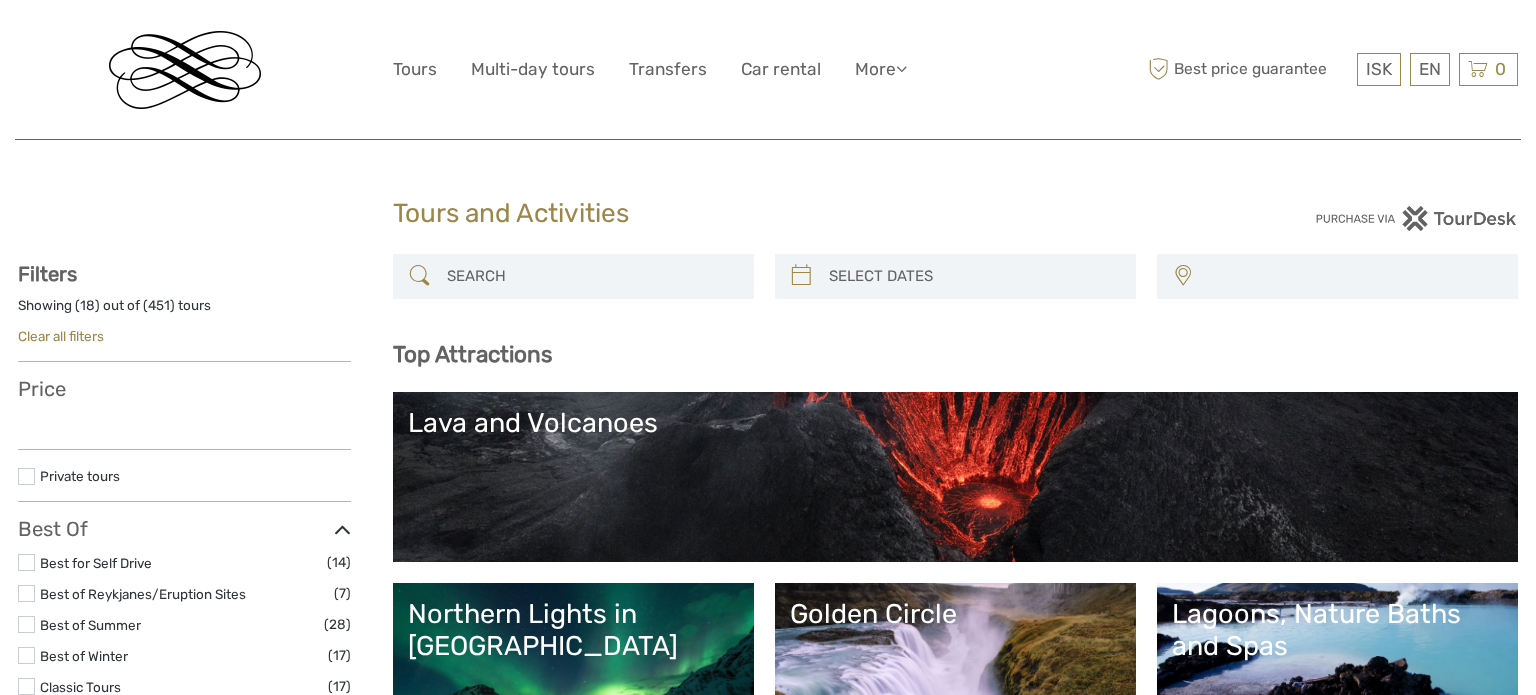 select 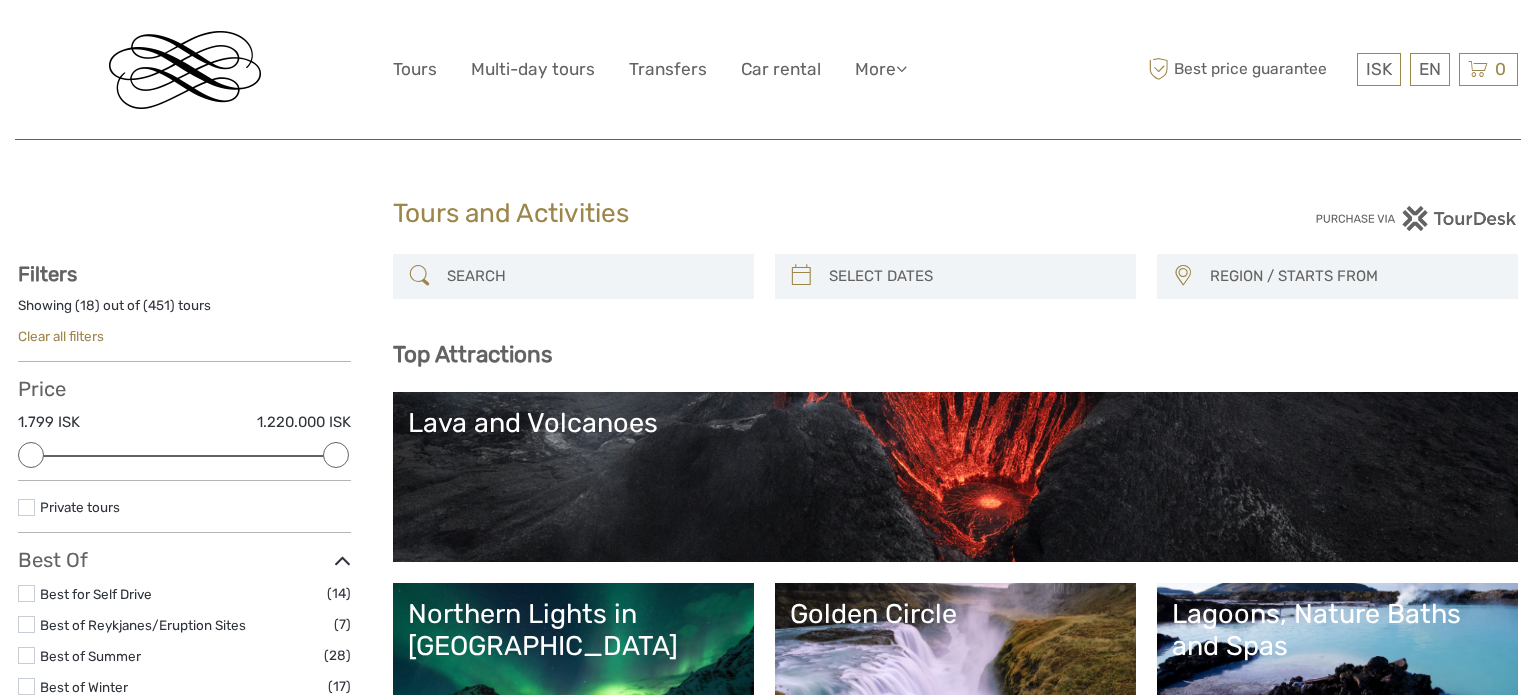 scroll, scrollTop: 0, scrollLeft: 0, axis: both 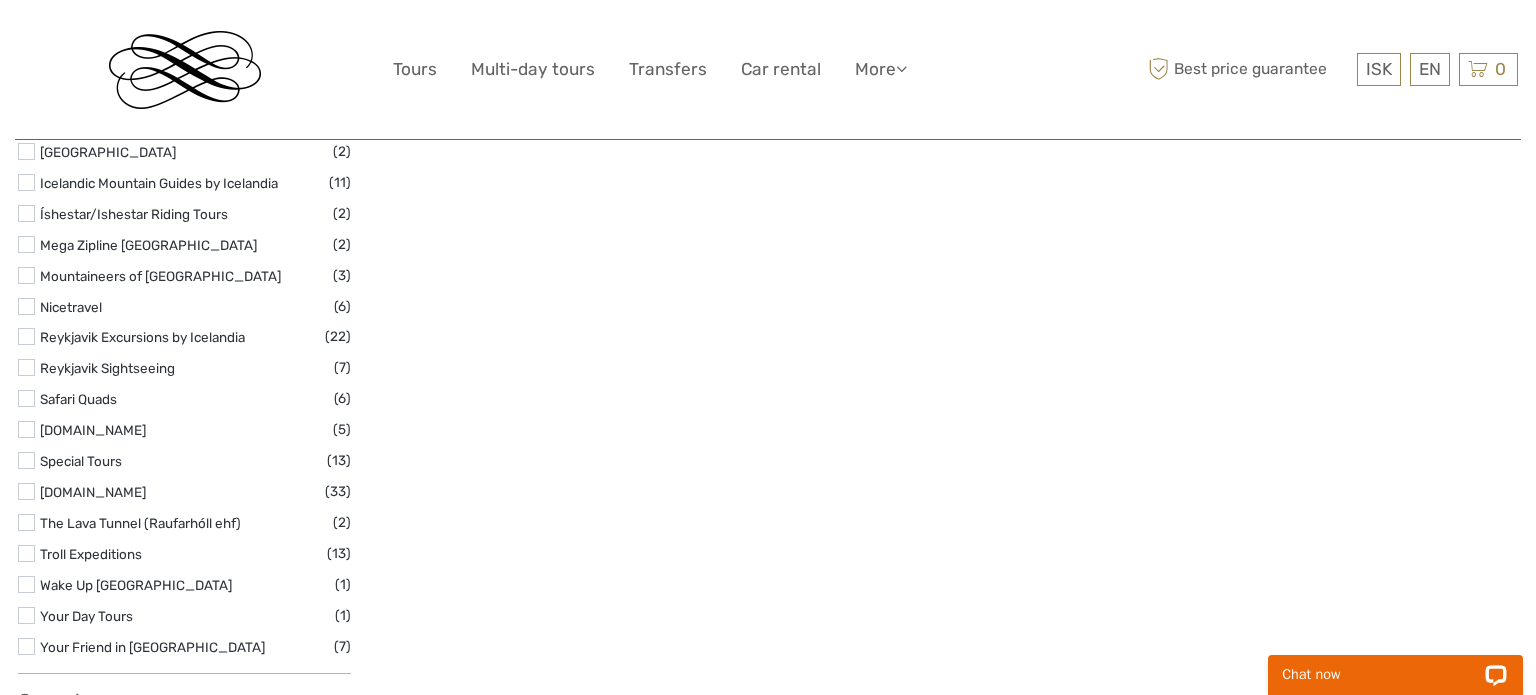 click at bounding box center [26, 336] 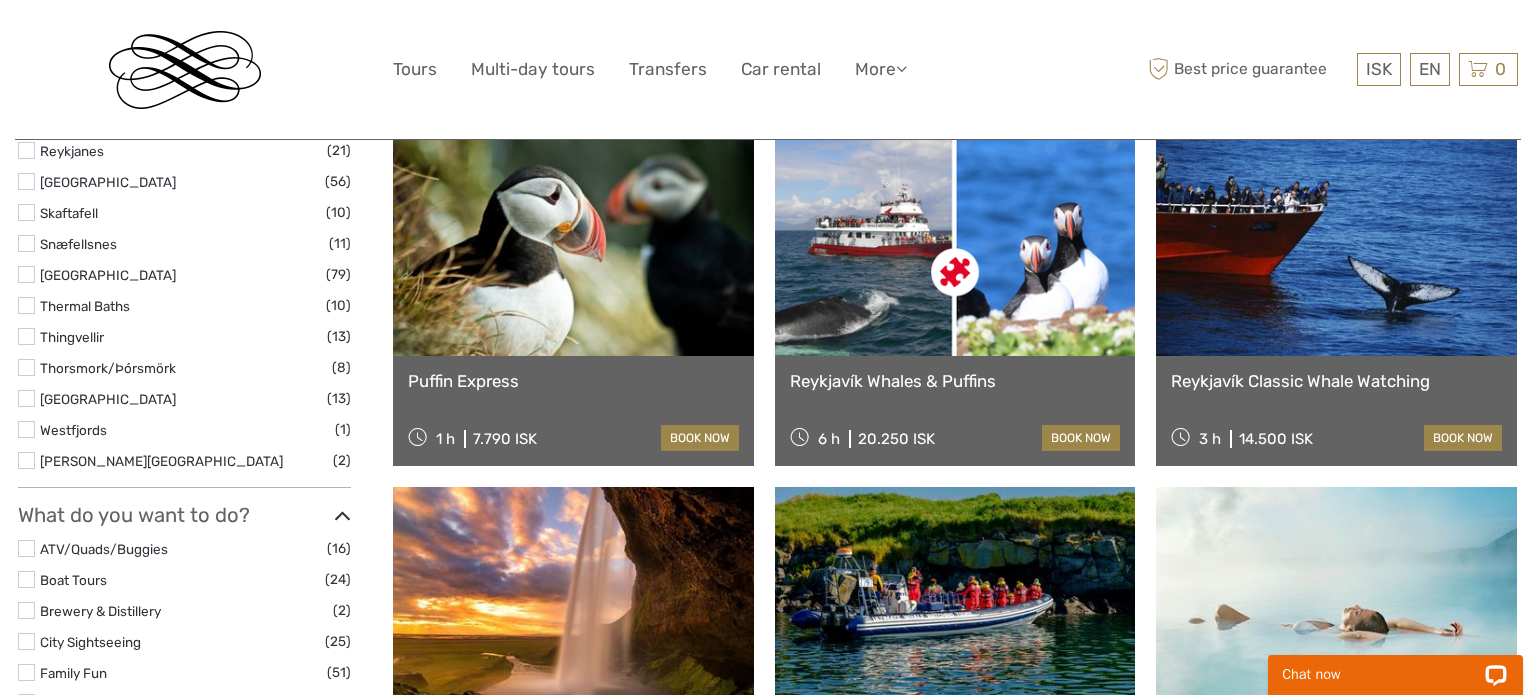 scroll, scrollTop: 113, scrollLeft: 0, axis: vertical 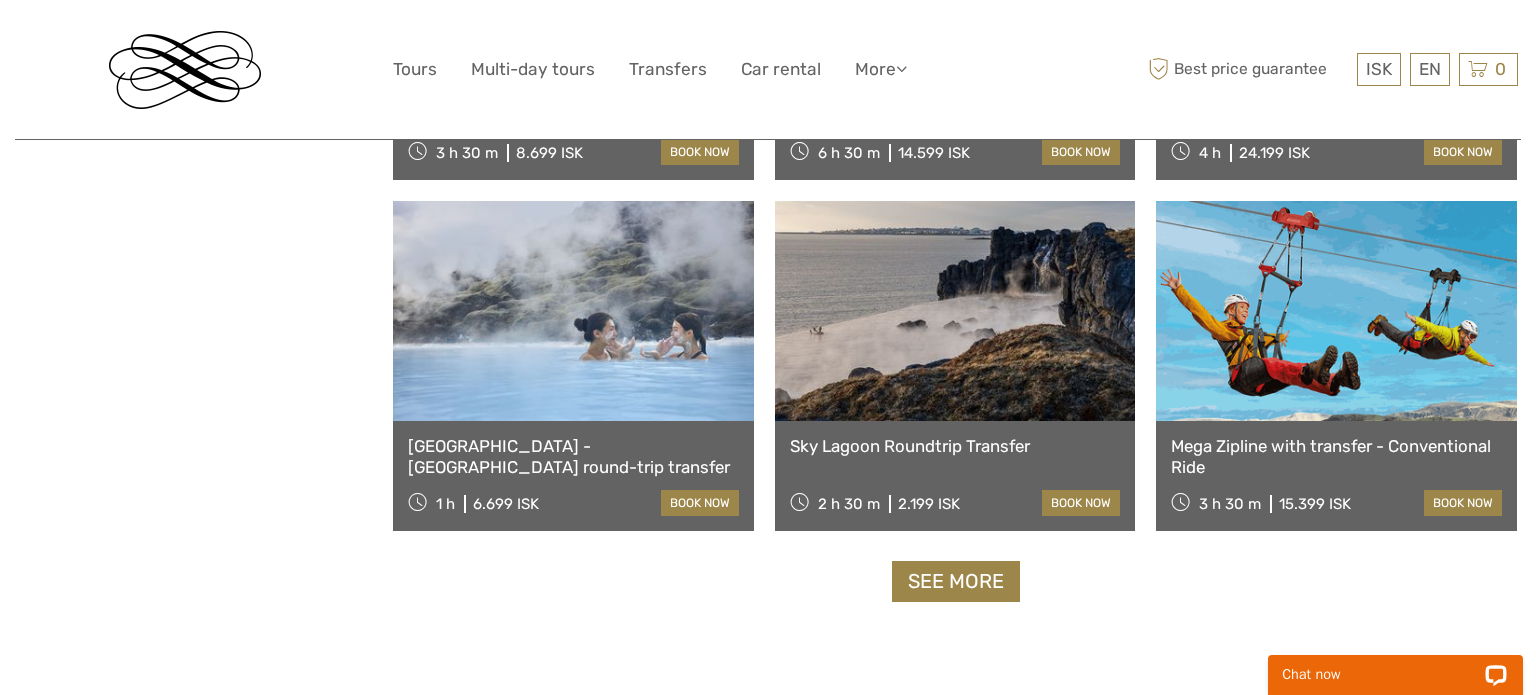 click on "Mega Zipline with transfer - Conventional Ride" at bounding box center [1336, 456] 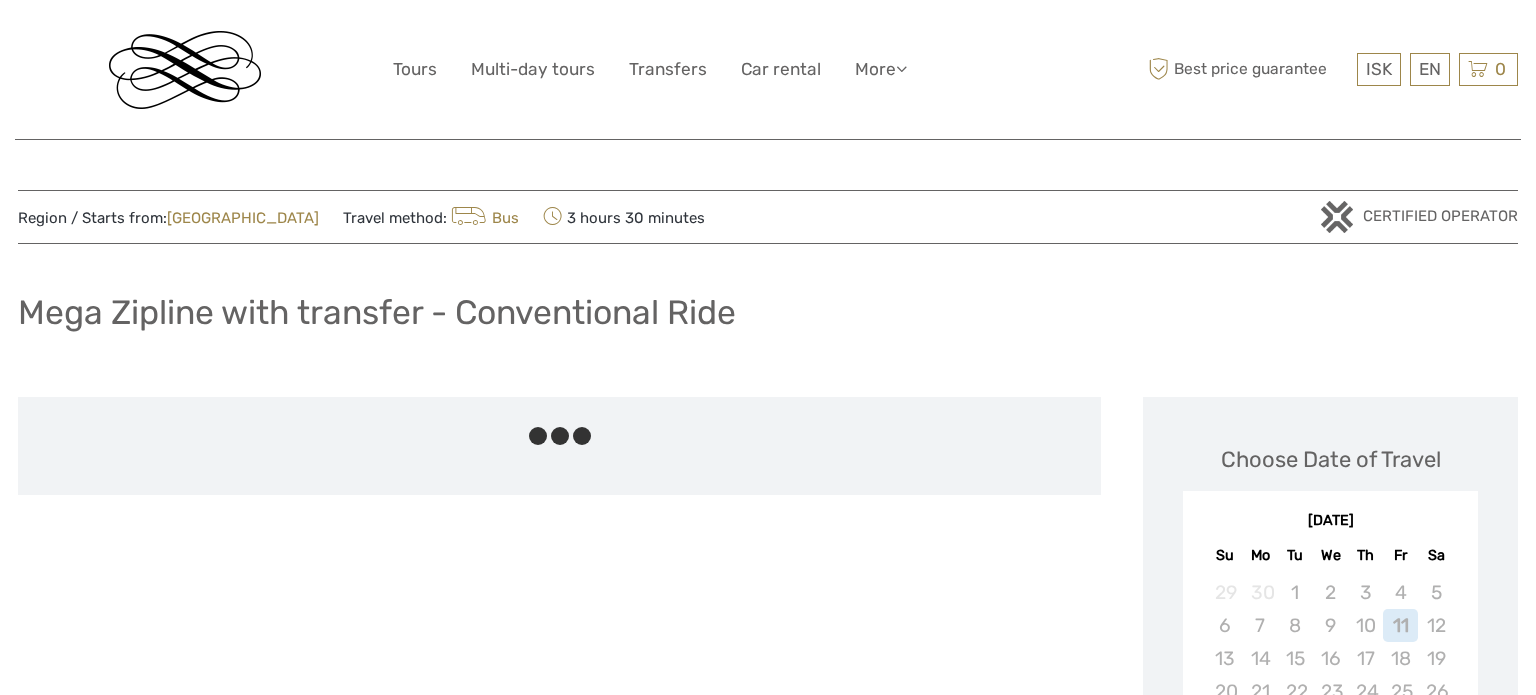 scroll, scrollTop: 0, scrollLeft: 0, axis: both 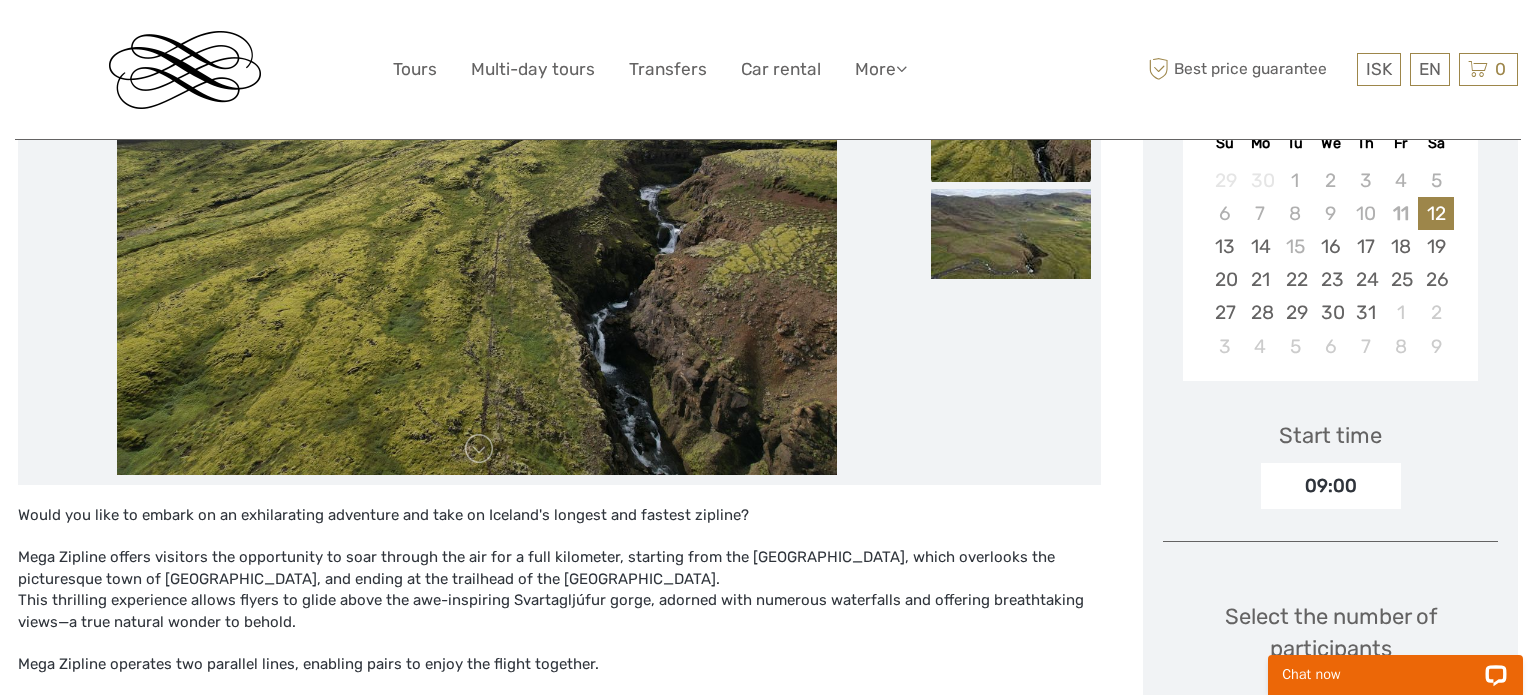 click on "Start time 09:00" at bounding box center (1330, 451) 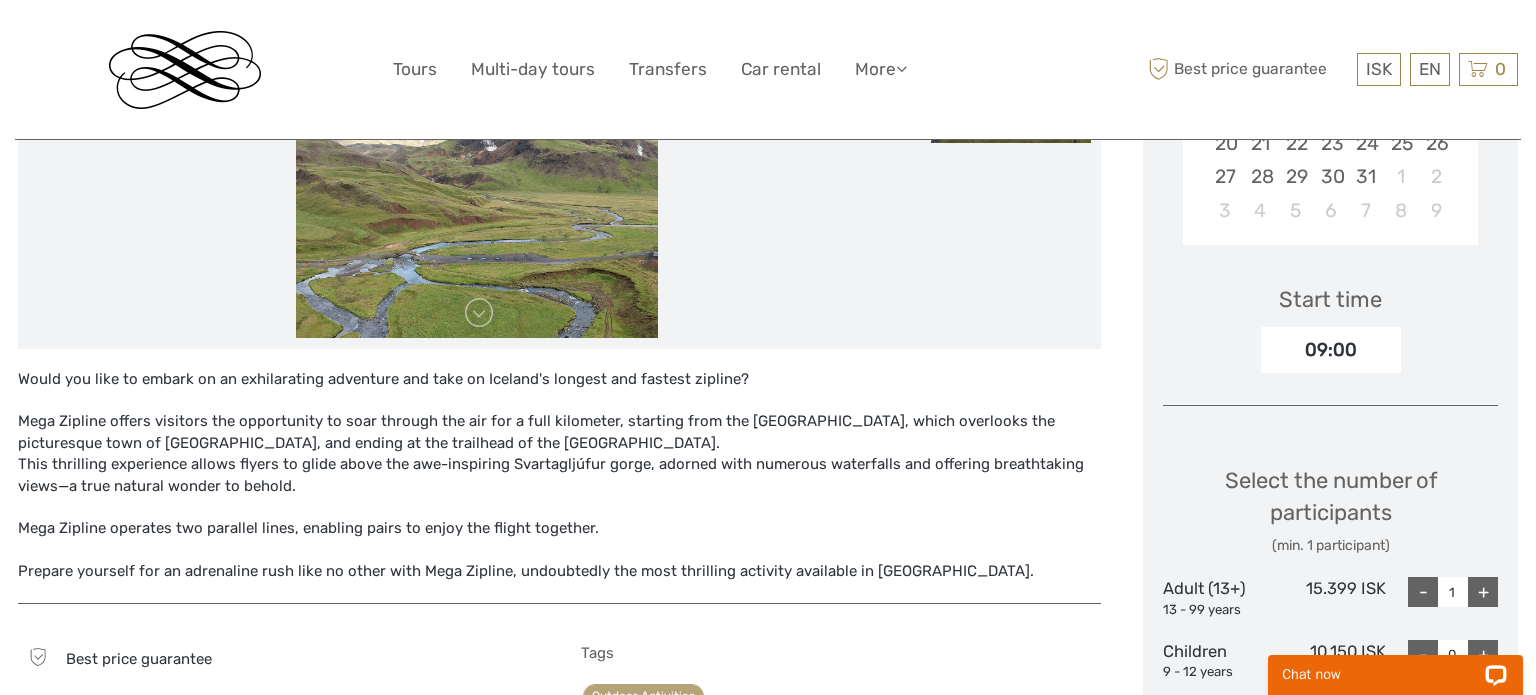 scroll, scrollTop: 0, scrollLeft: 0, axis: both 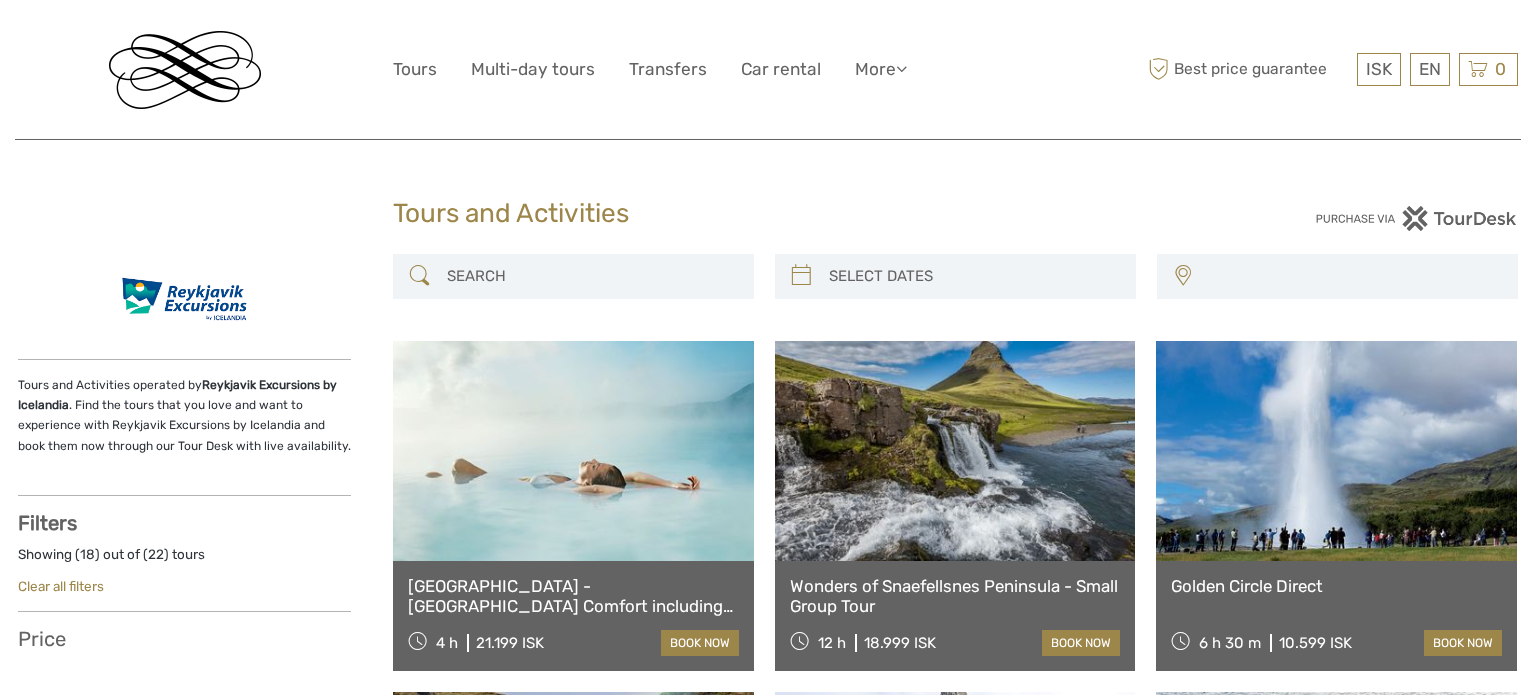 select 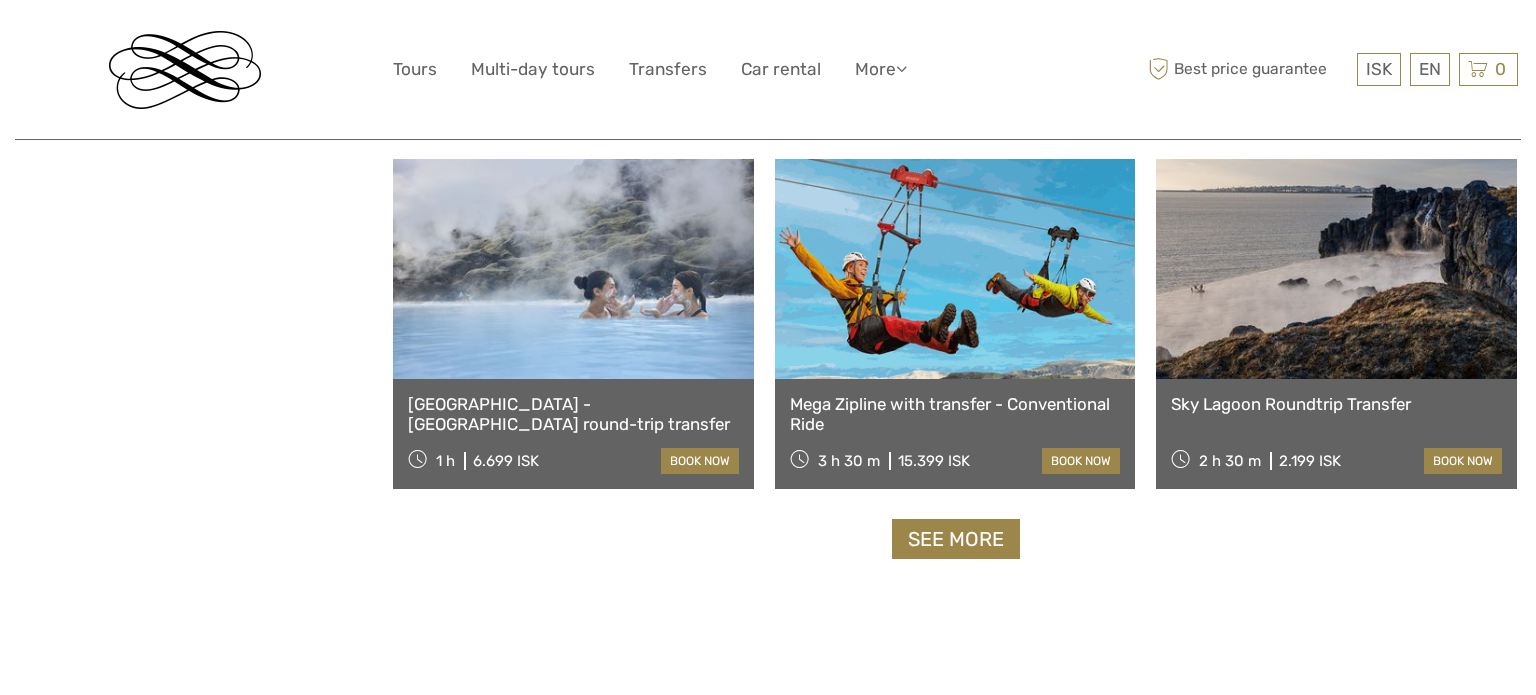 select 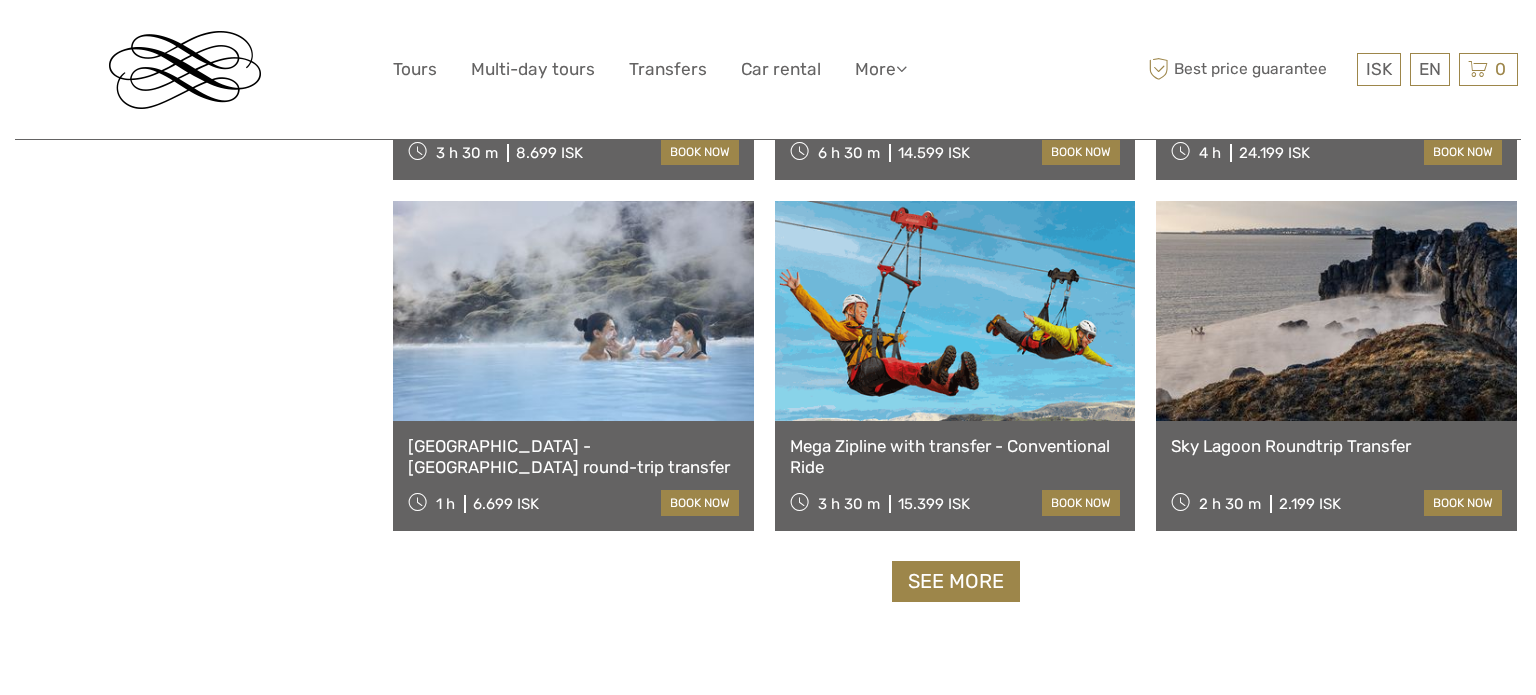scroll, scrollTop: 1813, scrollLeft: 0, axis: vertical 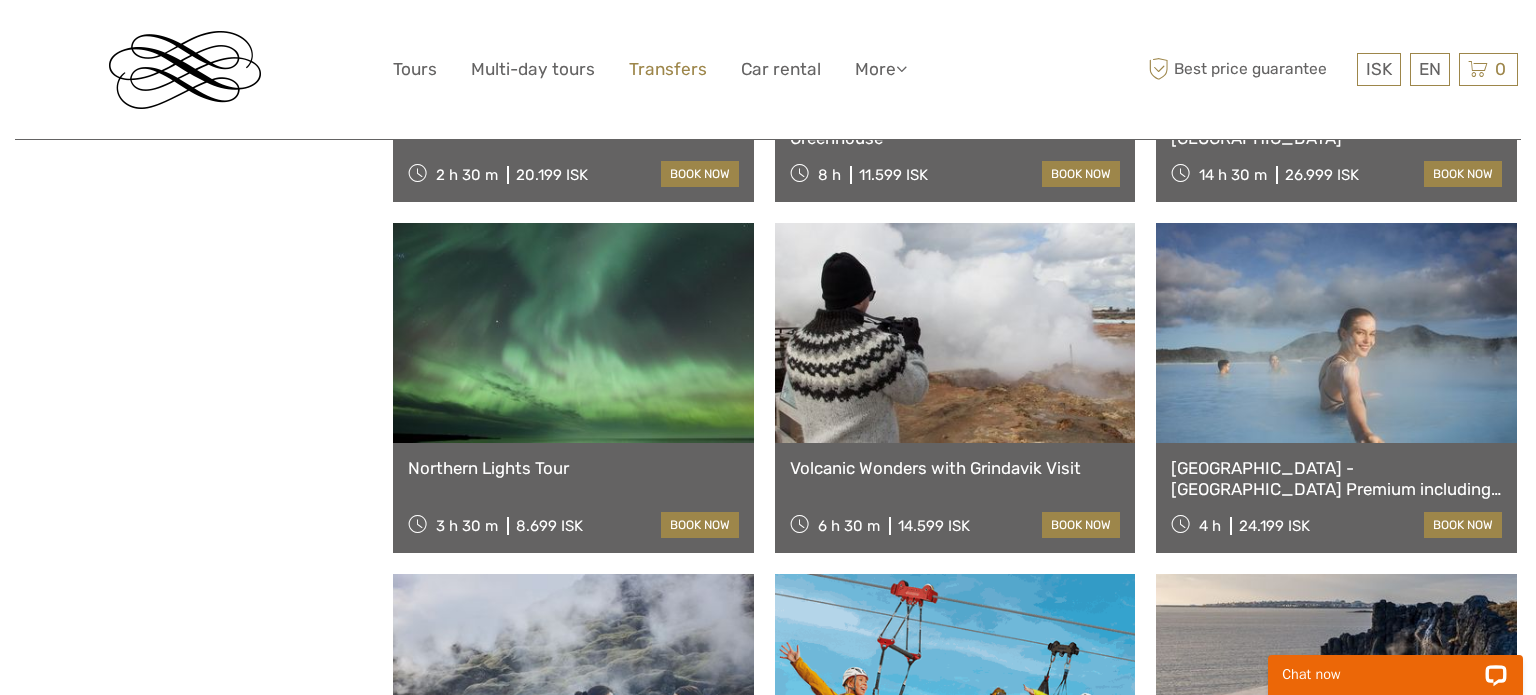 click on "Transfers" at bounding box center [668, 69] 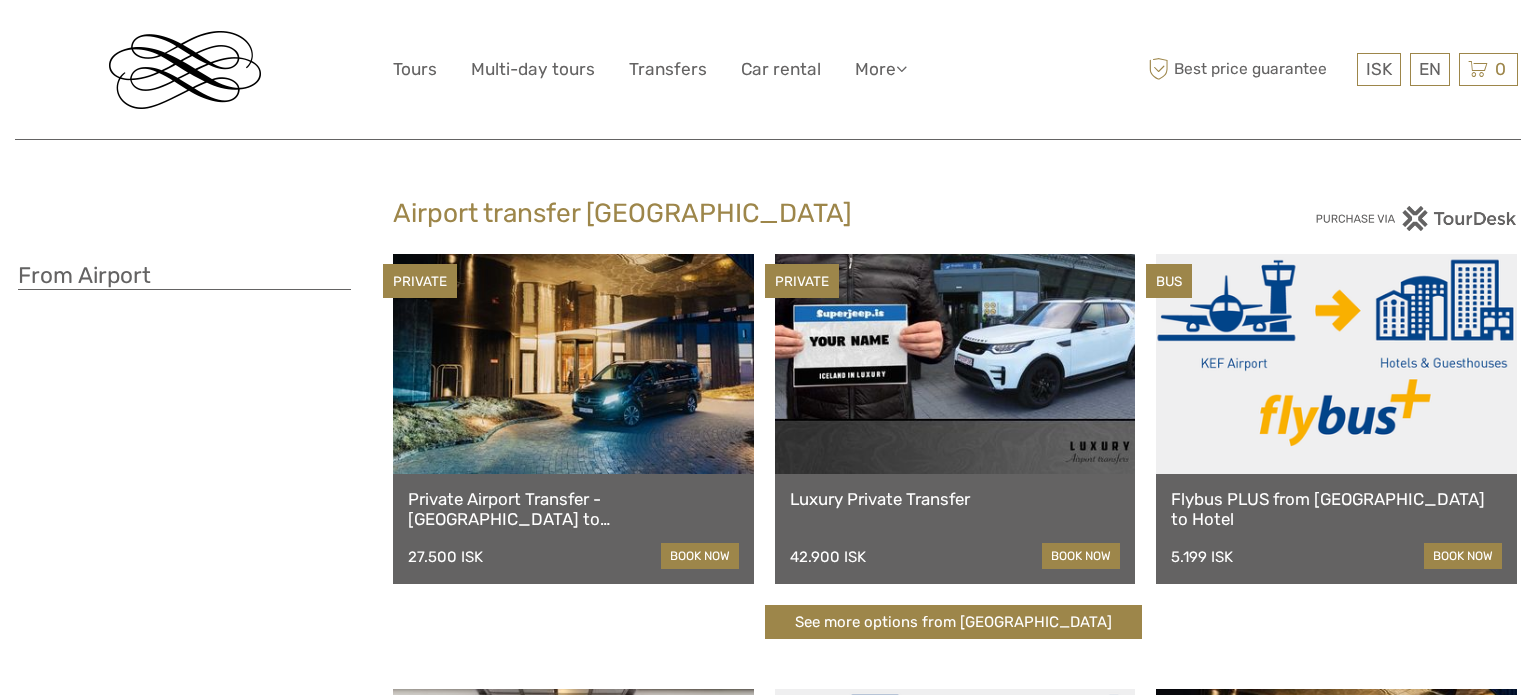 scroll, scrollTop: 0, scrollLeft: 0, axis: both 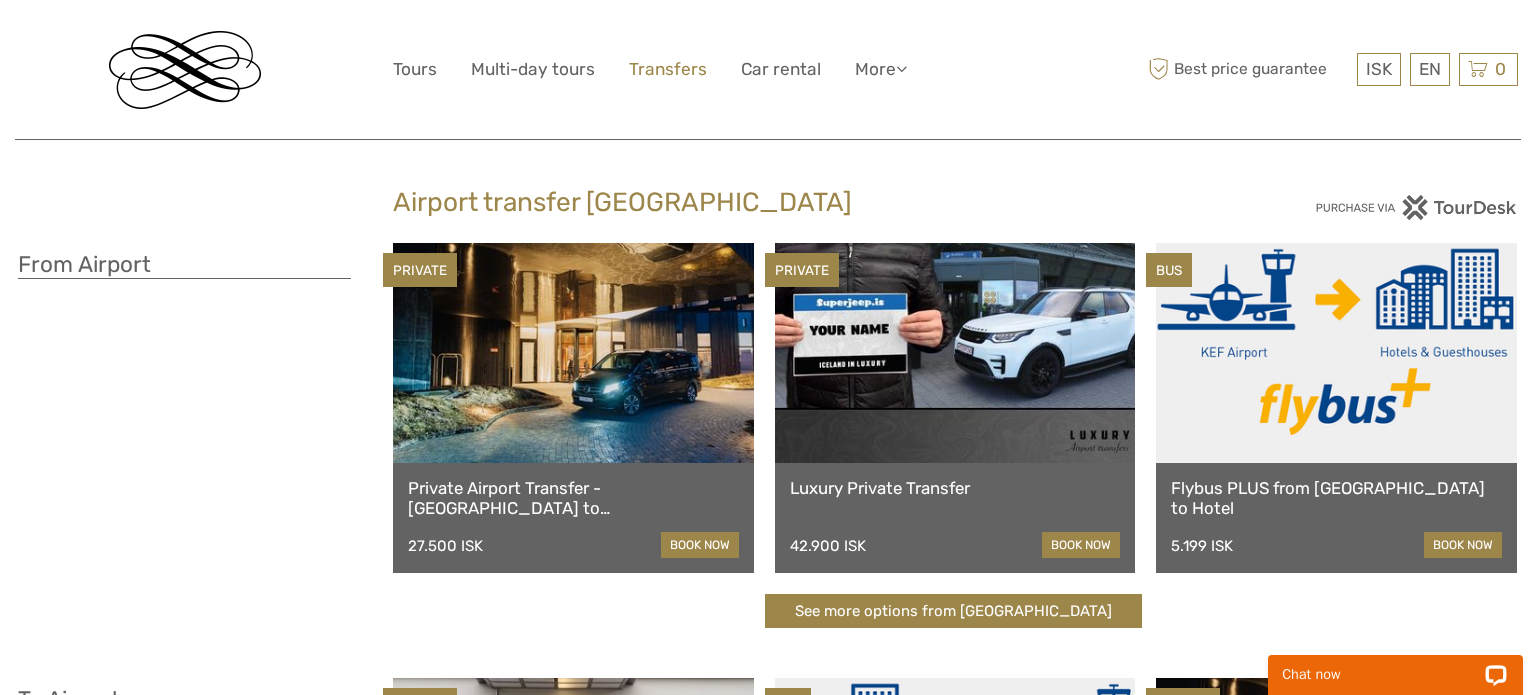 click on "Transfers" at bounding box center [668, 69] 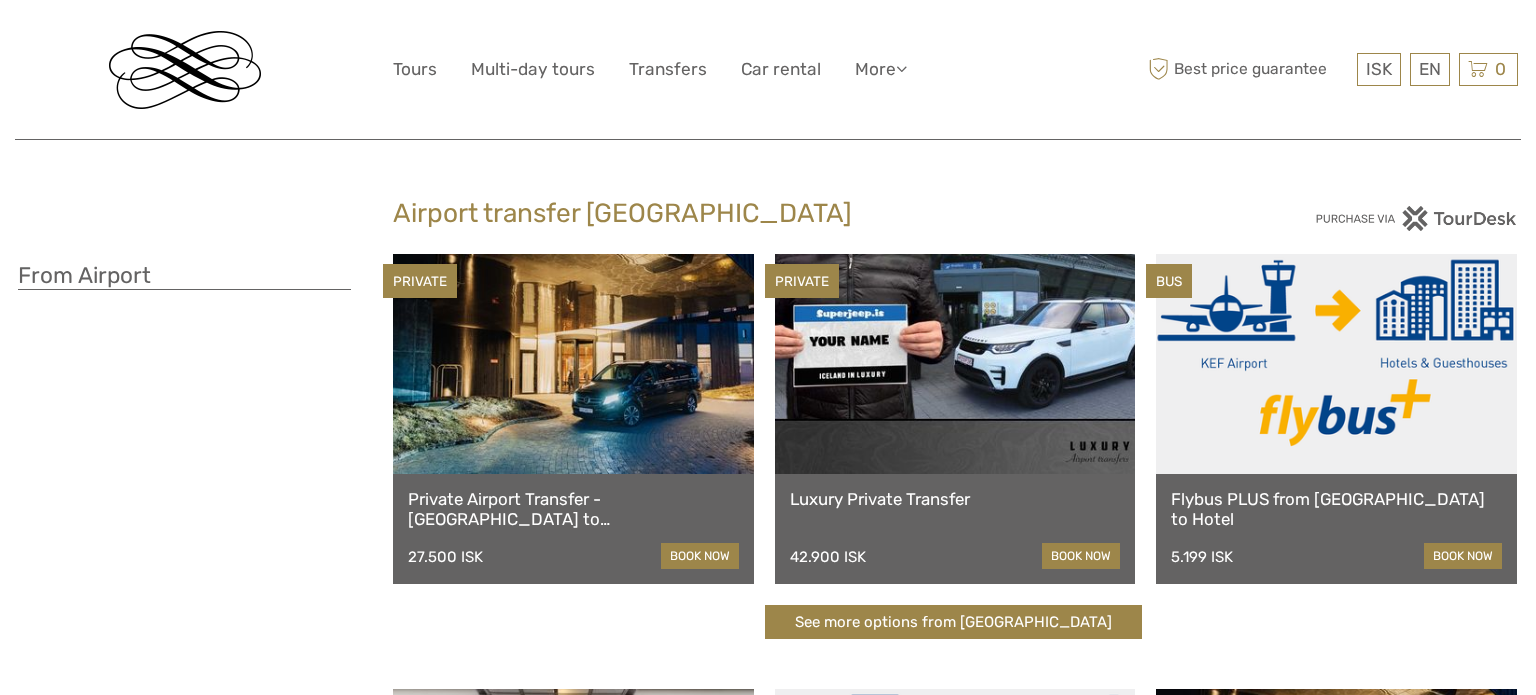 scroll, scrollTop: 0, scrollLeft: 0, axis: both 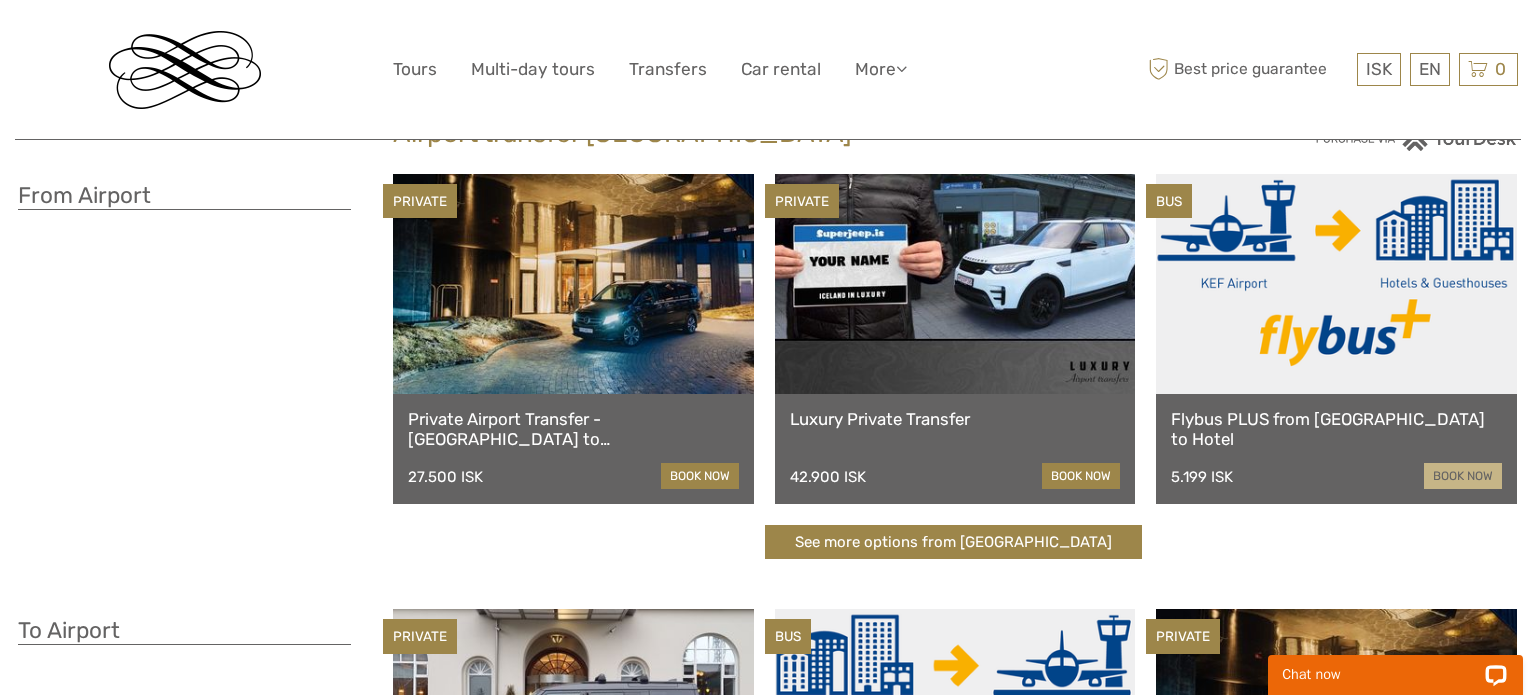 click on "book now" at bounding box center (1463, 476) 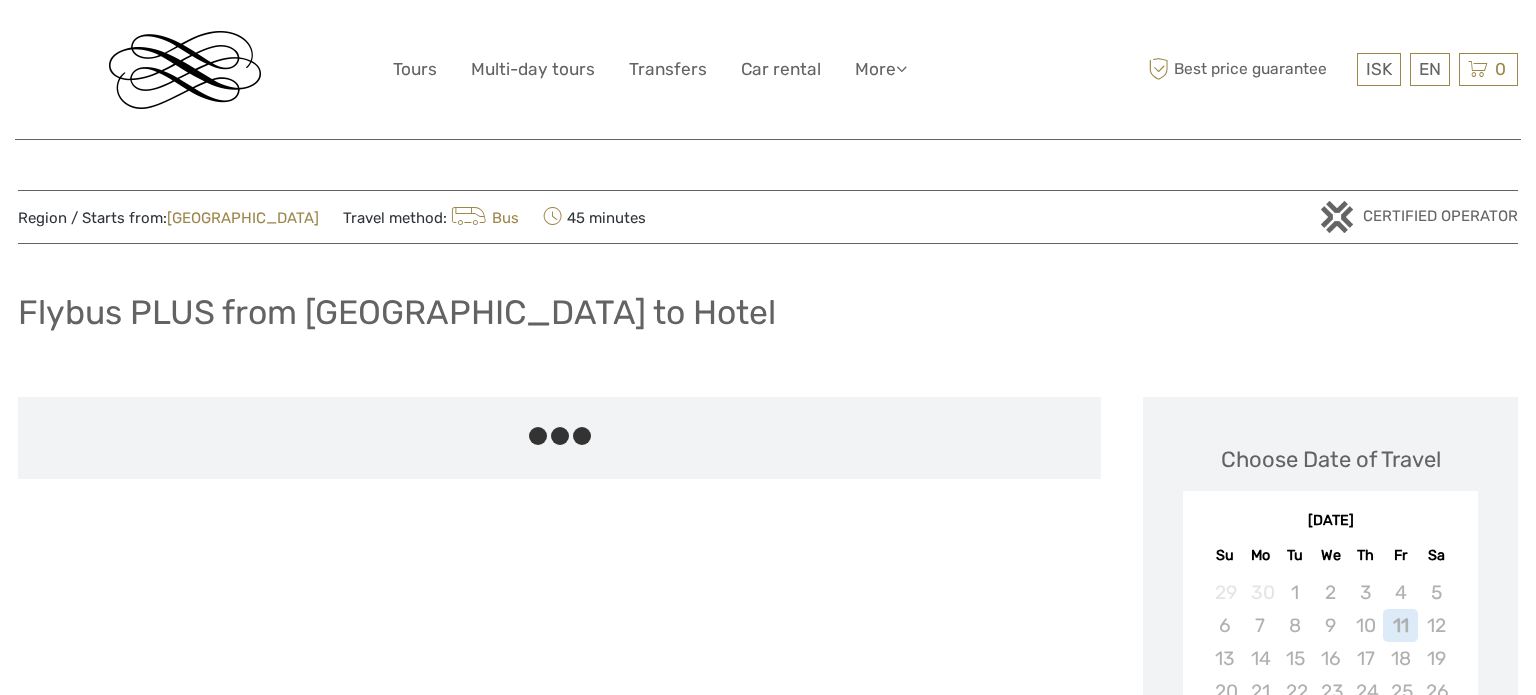 scroll, scrollTop: 0, scrollLeft: 0, axis: both 